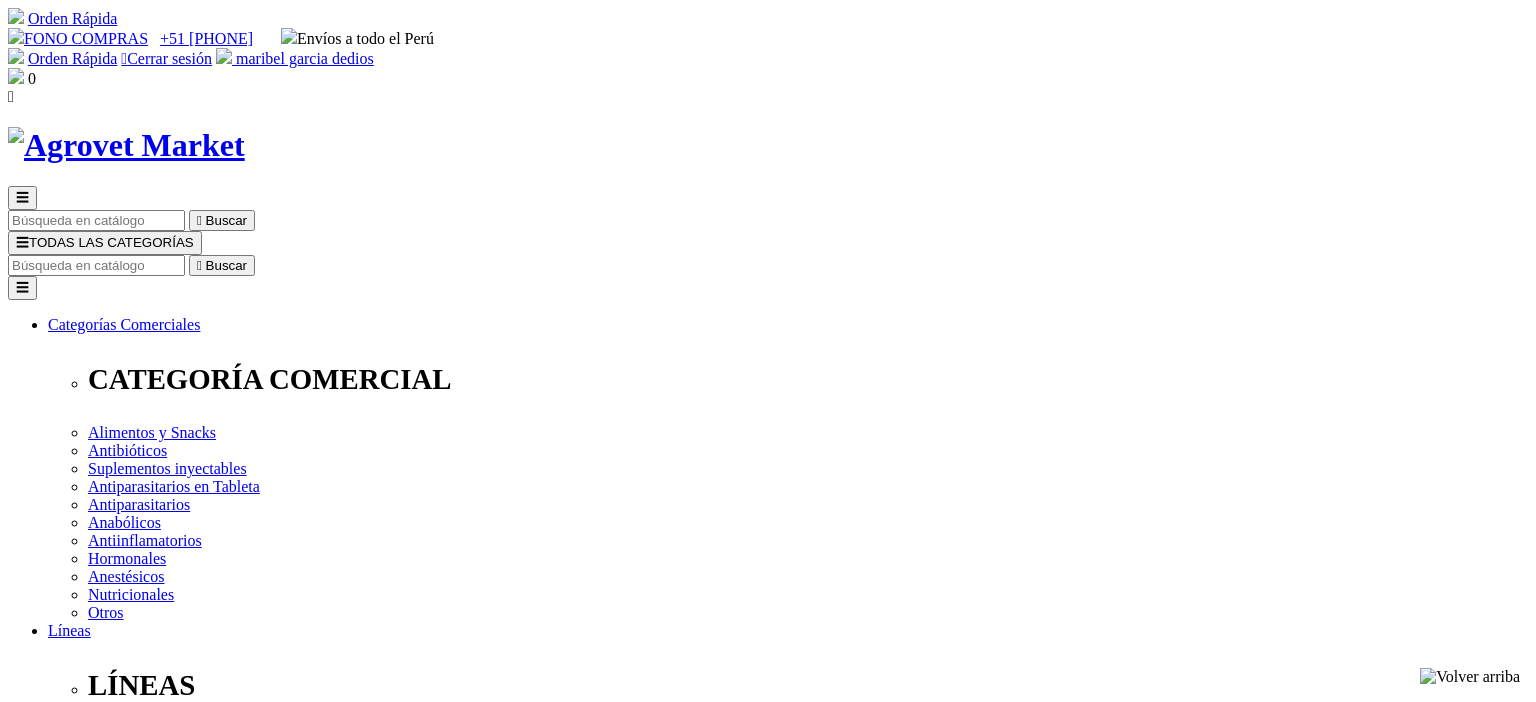 scroll, scrollTop: 0, scrollLeft: 0, axis: both 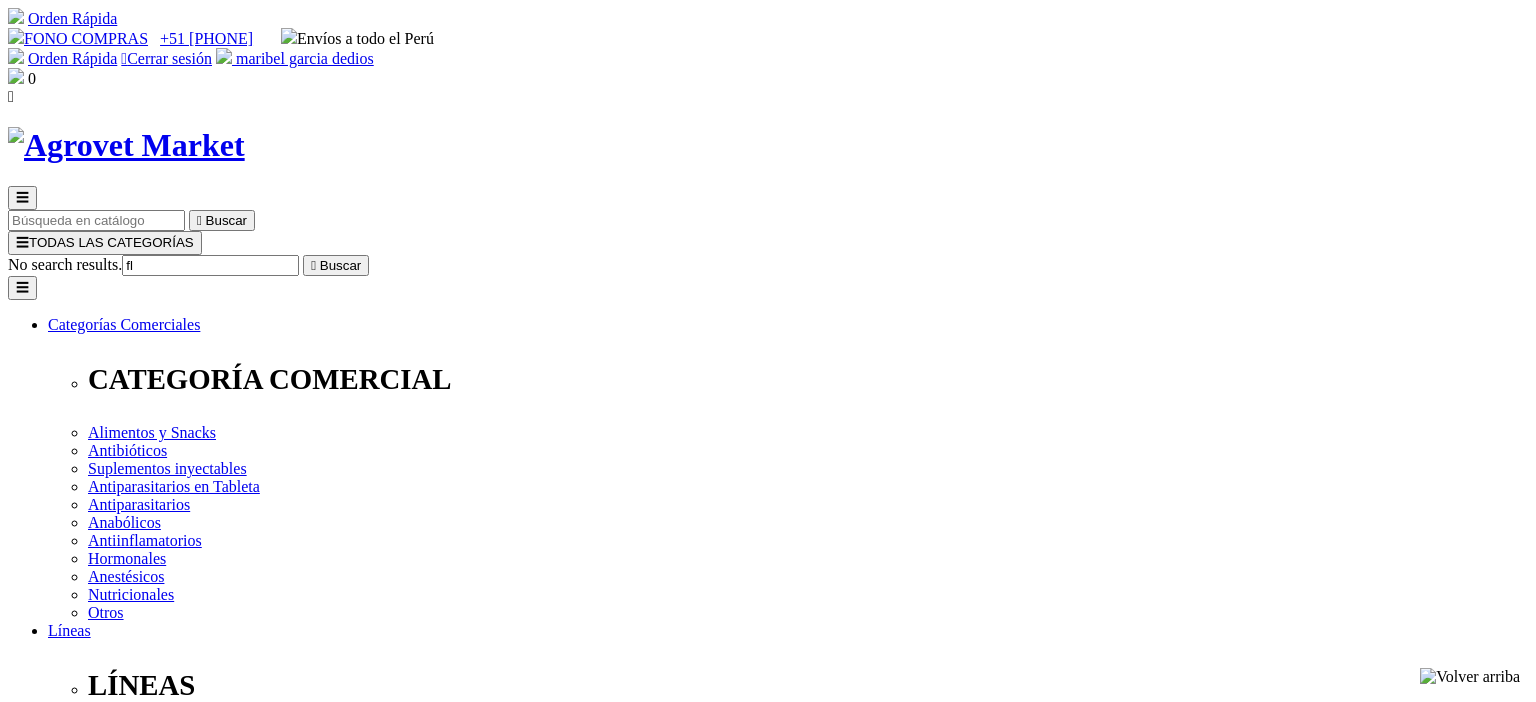 type on "flo" 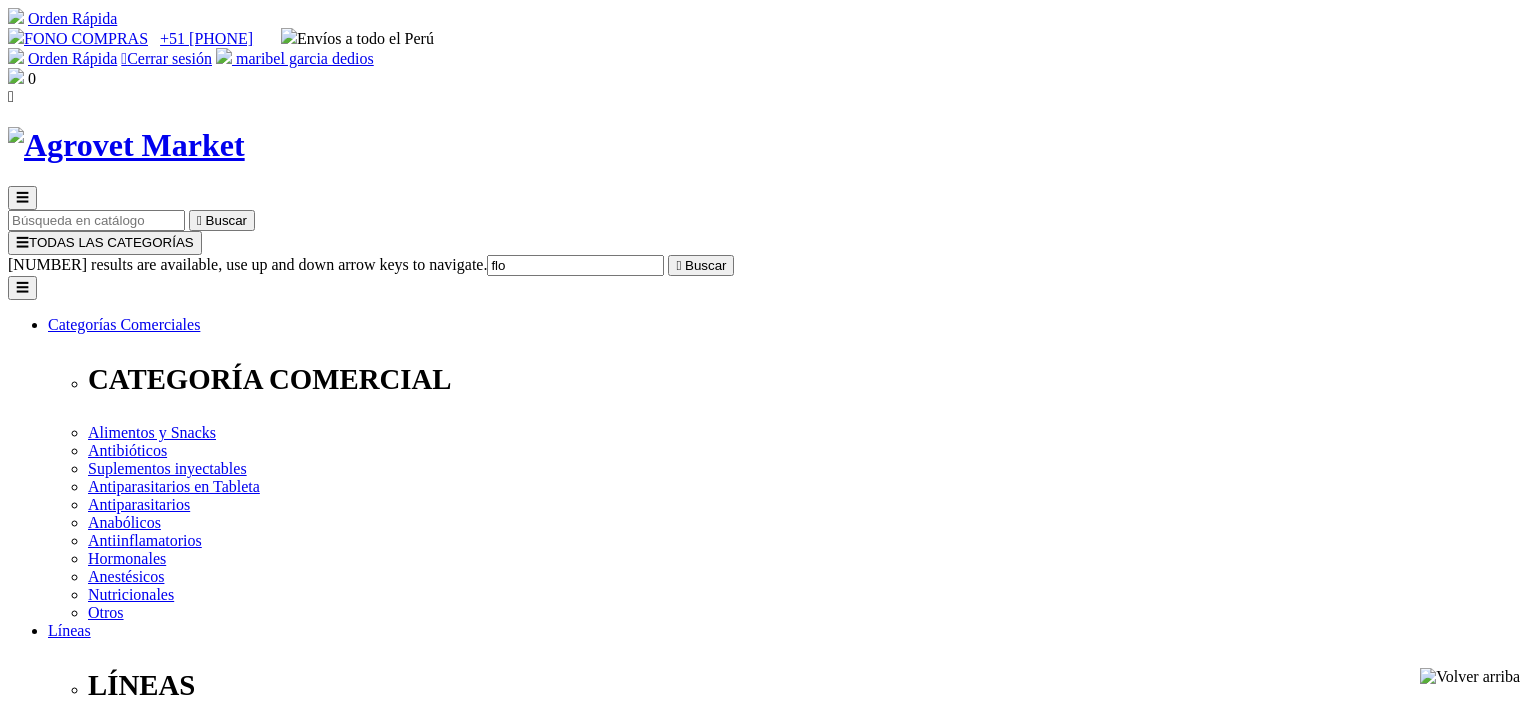 click on "Floraviva® 12 Cepas Soft Chews Mini & Small" at bounding box center [211, 4612] 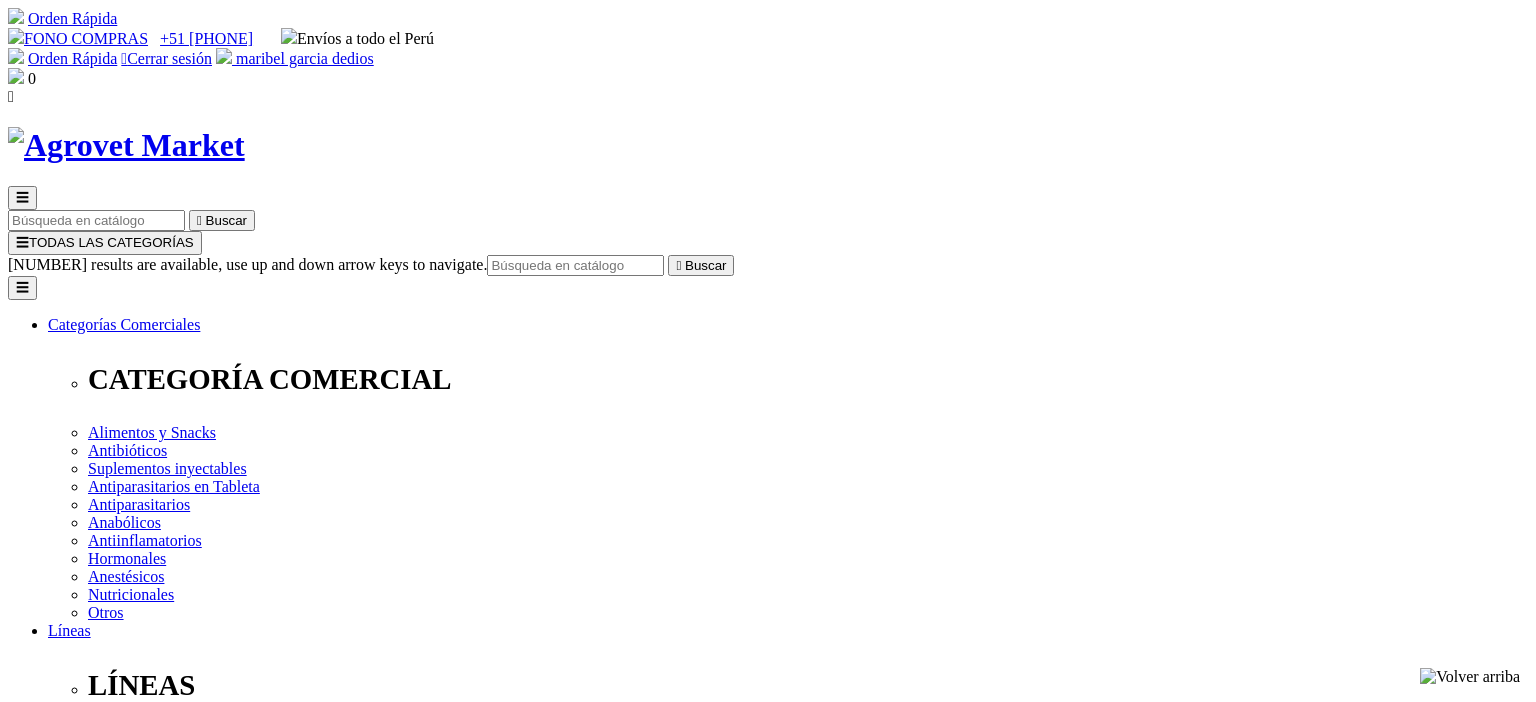 click at bounding box center (575, 265) 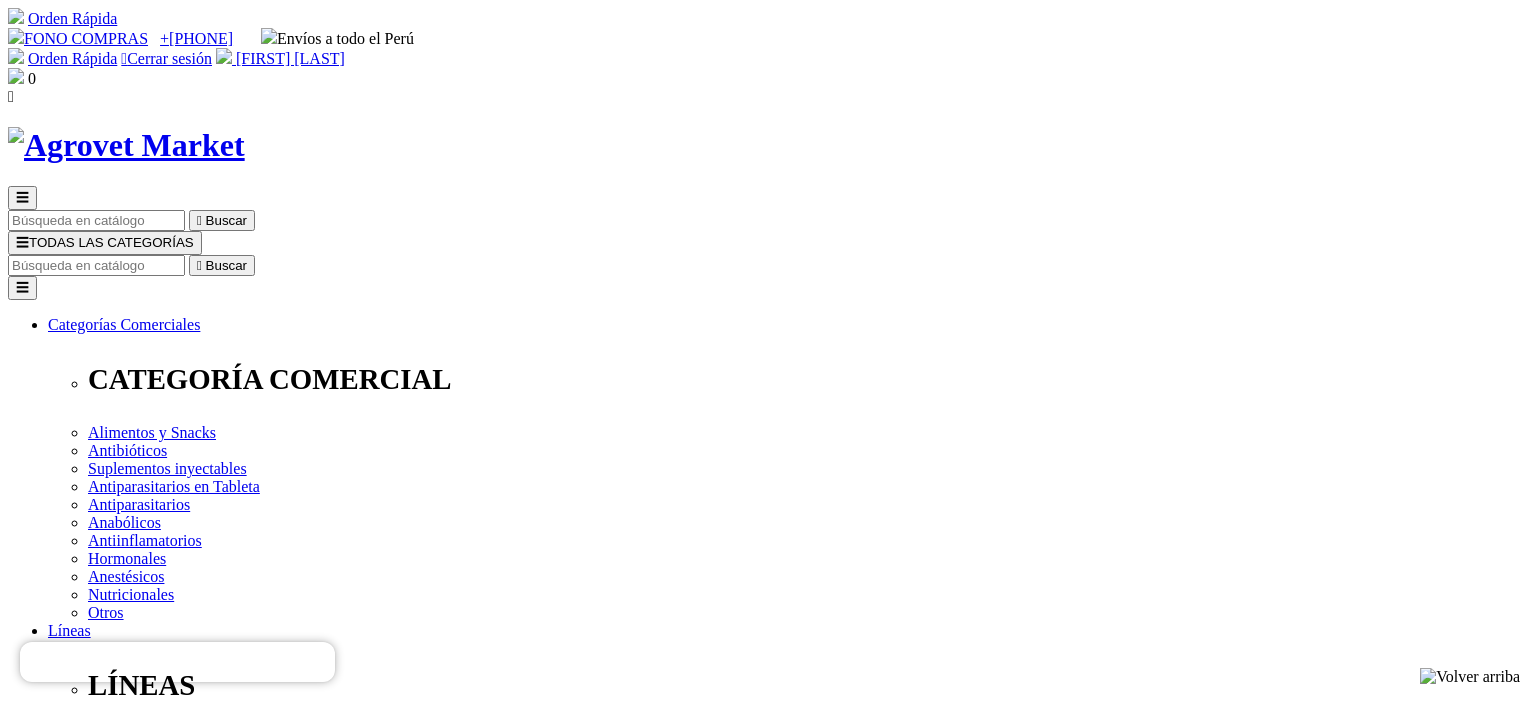 scroll, scrollTop: 0, scrollLeft: 0, axis: both 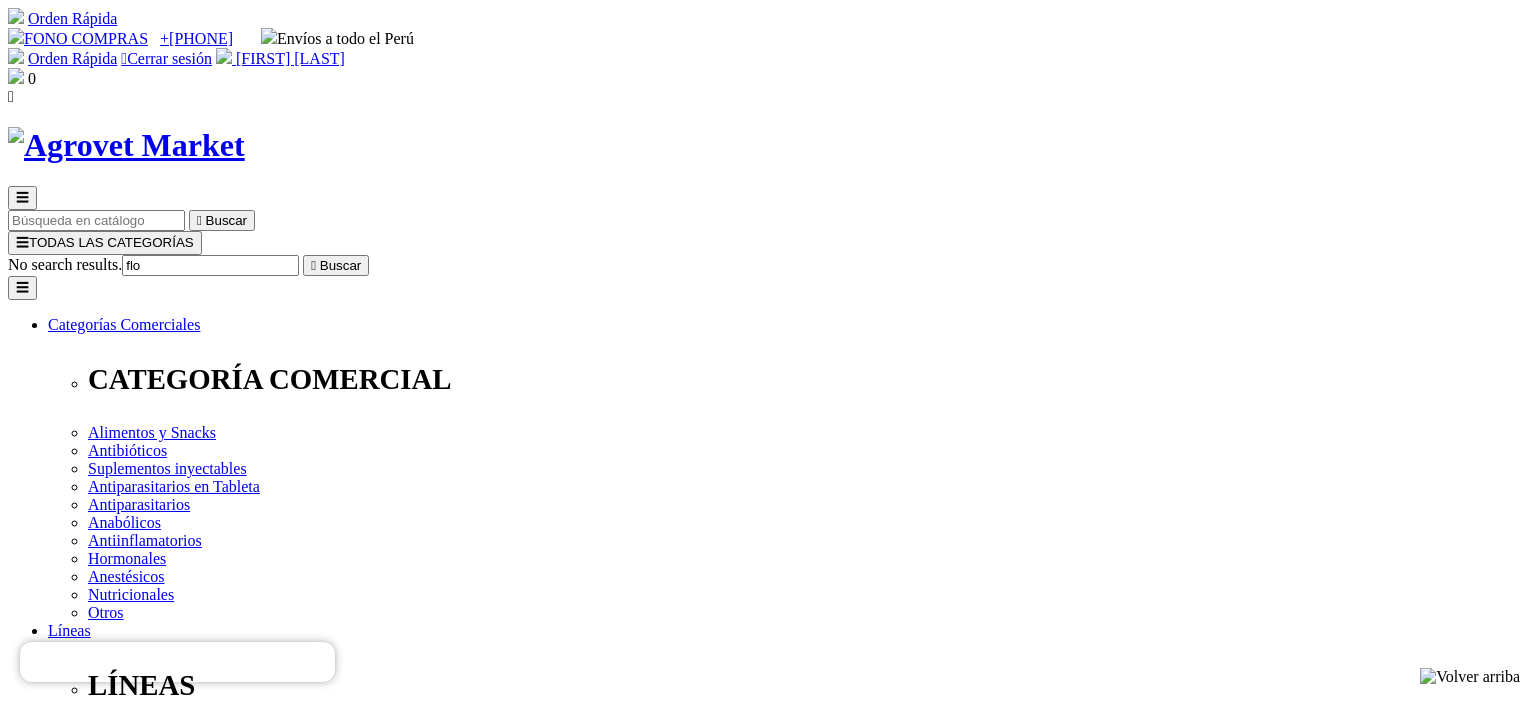 type on "flor" 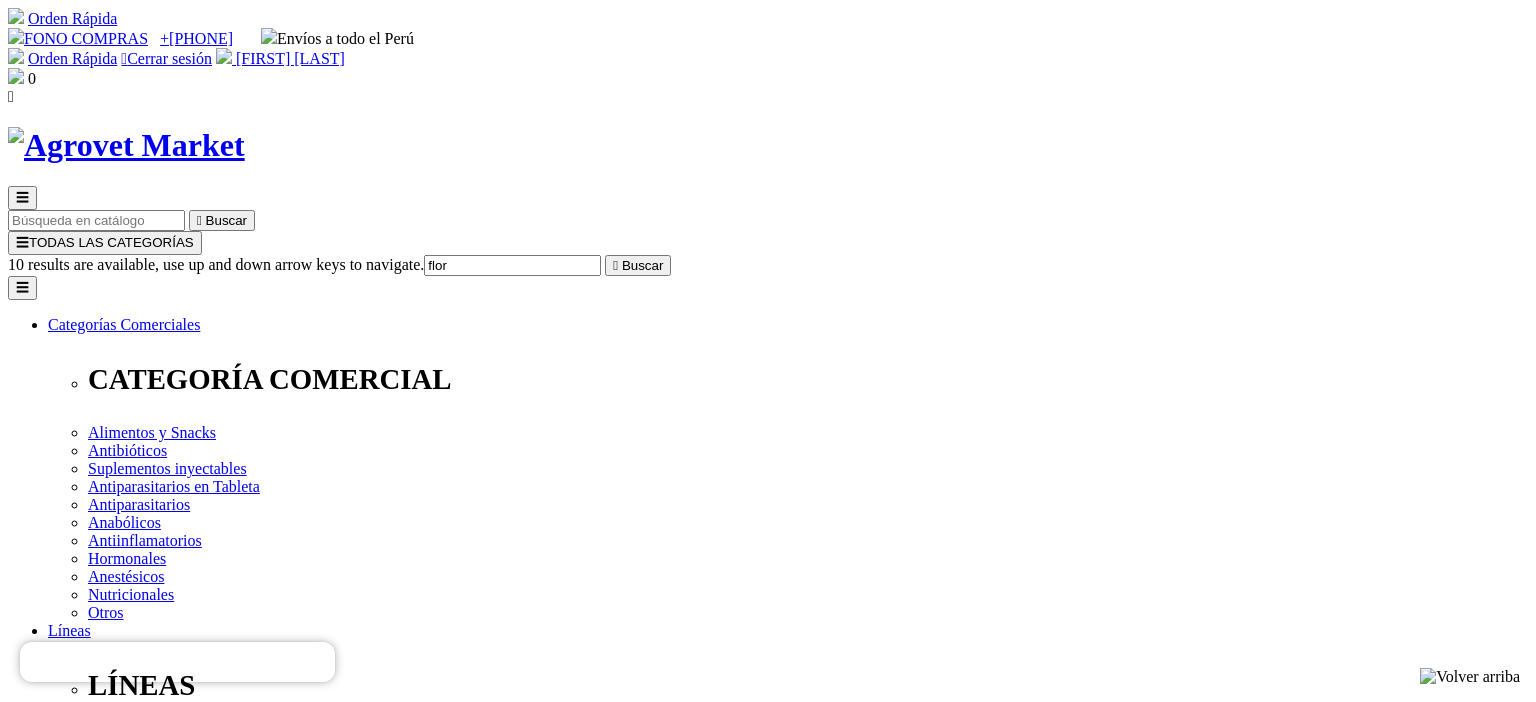 click on "Floraviva® 12 Cepas Pasta - Vencimiento [DATE]" at bounding box center (229, 8697) 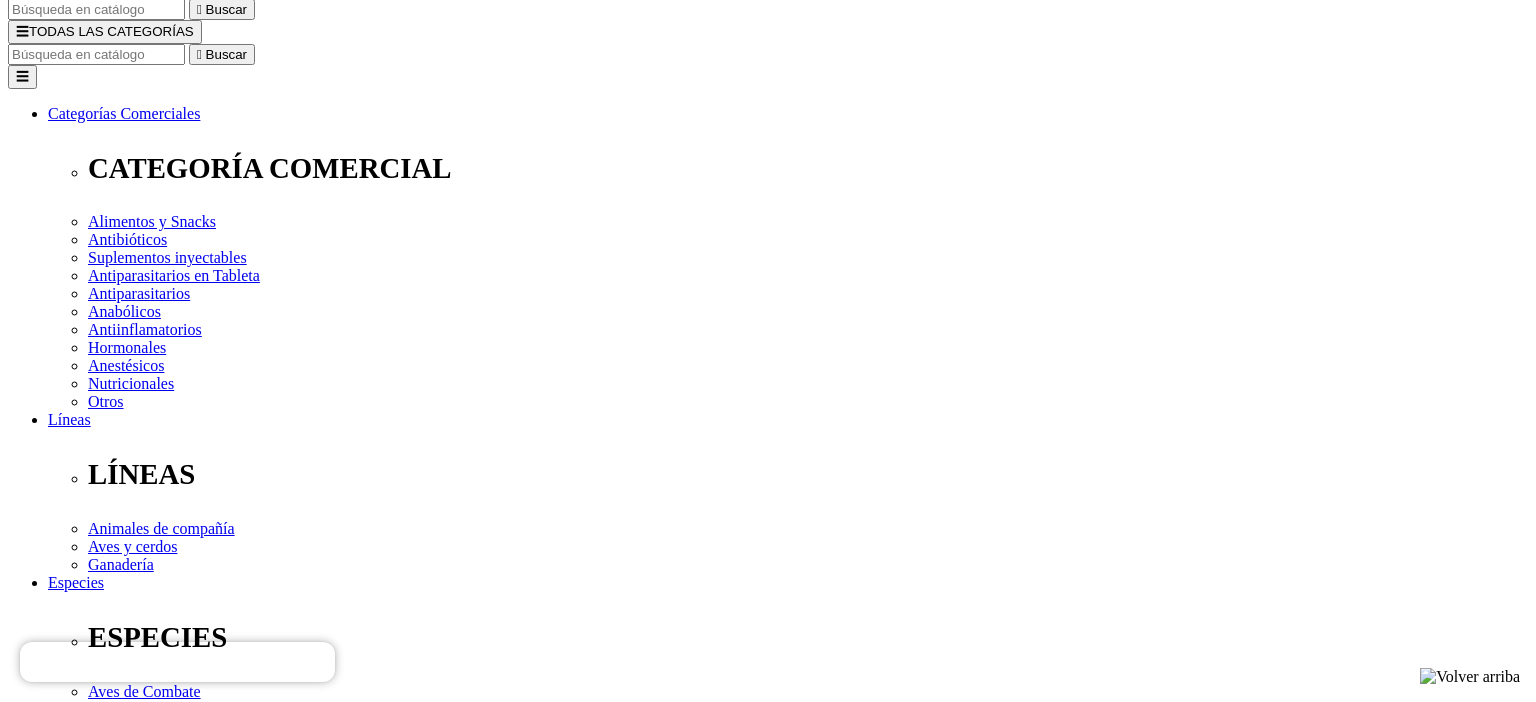 scroll, scrollTop: 316, scrollLeft: 0, axis: vertical 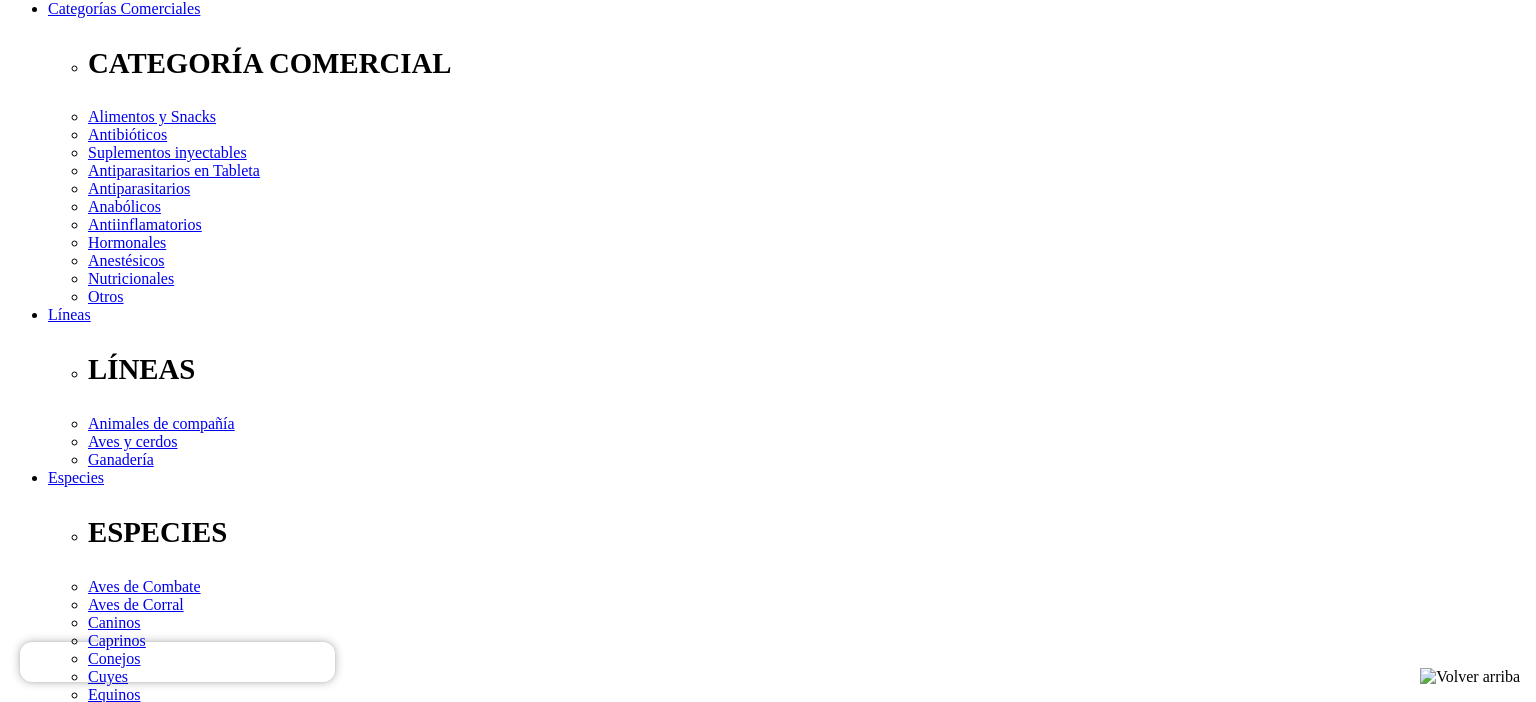 click on "Elige la presentación comercial que deseas
Jeringa x 15 mL" at bounding box center [148, 3116] 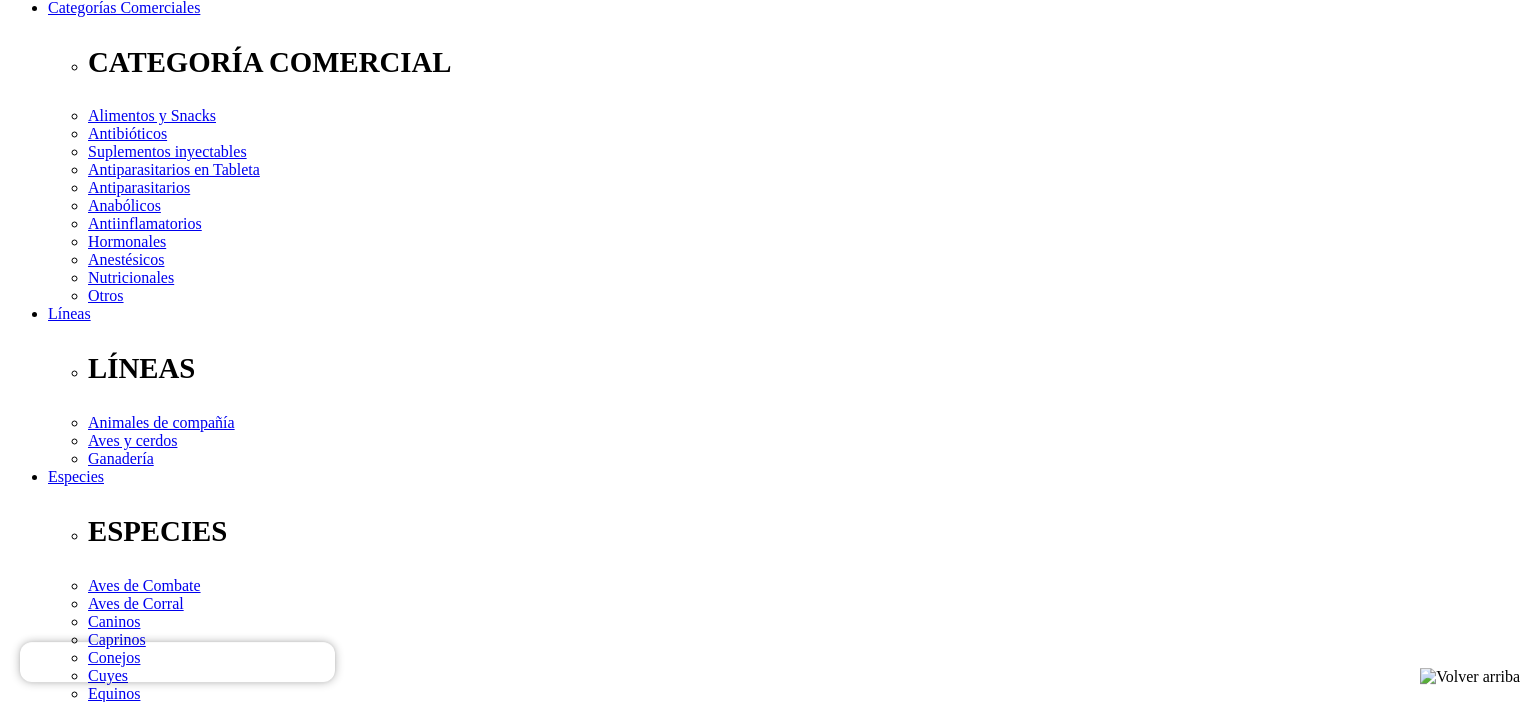 scroll, scrollTop: 316, scrollLeft: 0, axis: vertical 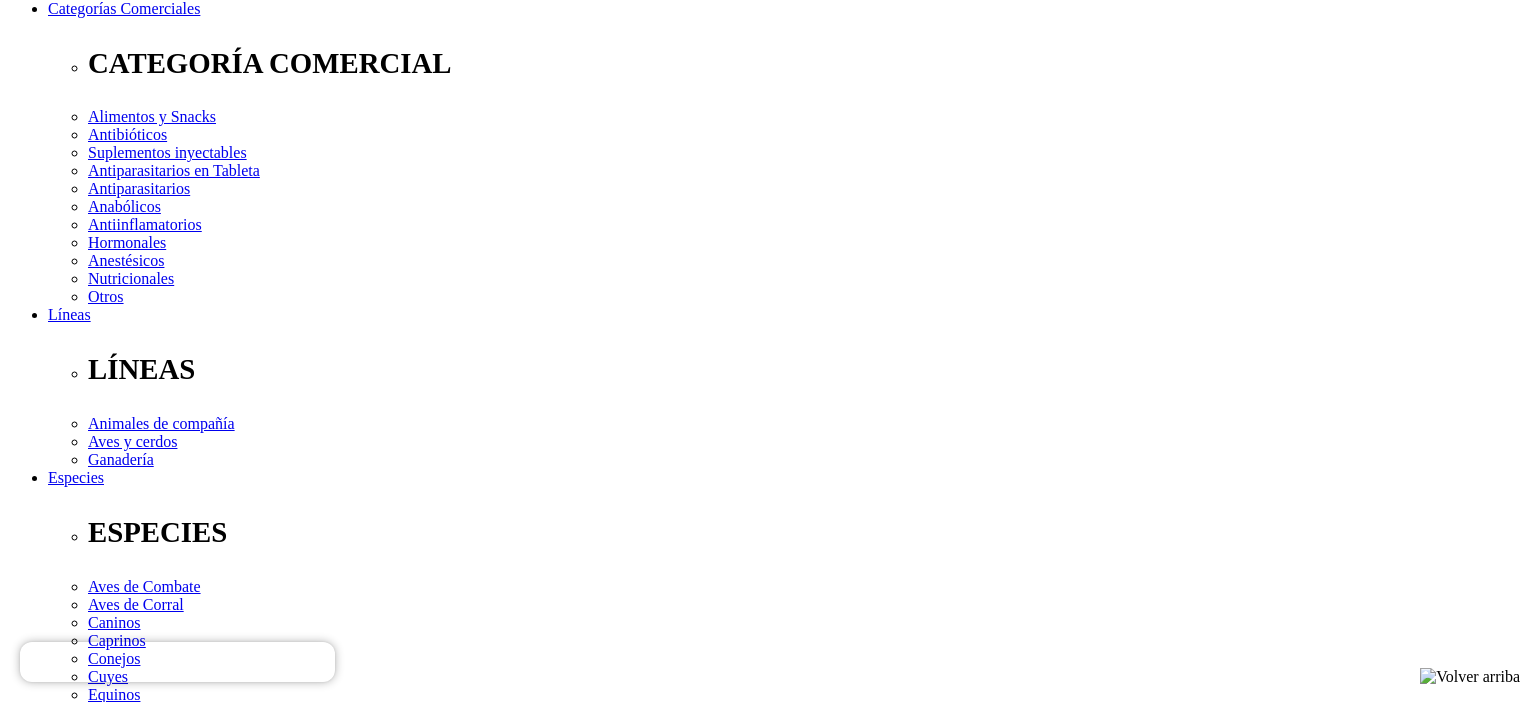 click on "
Añadir al carrito" at bounding box center (65, 3187) 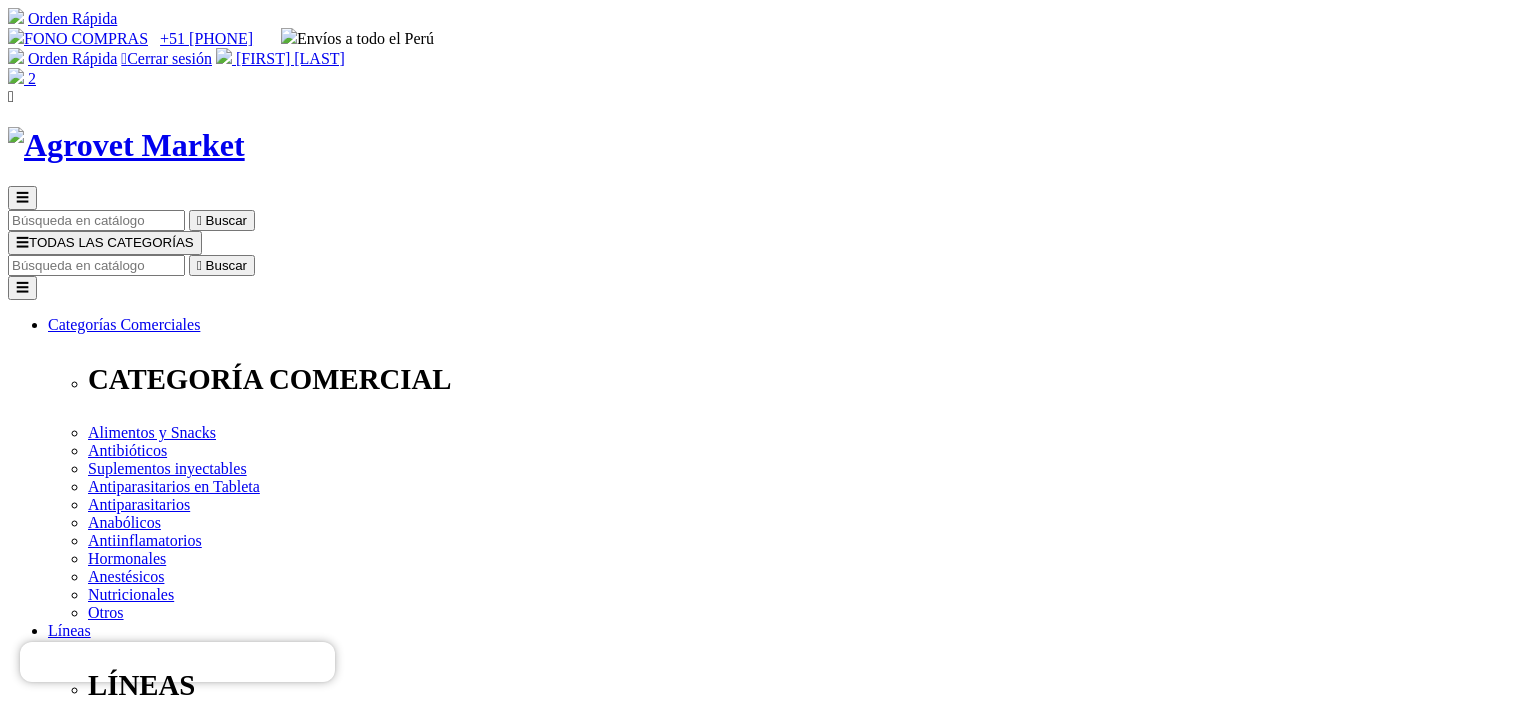 click at bounding box center (96, 265) 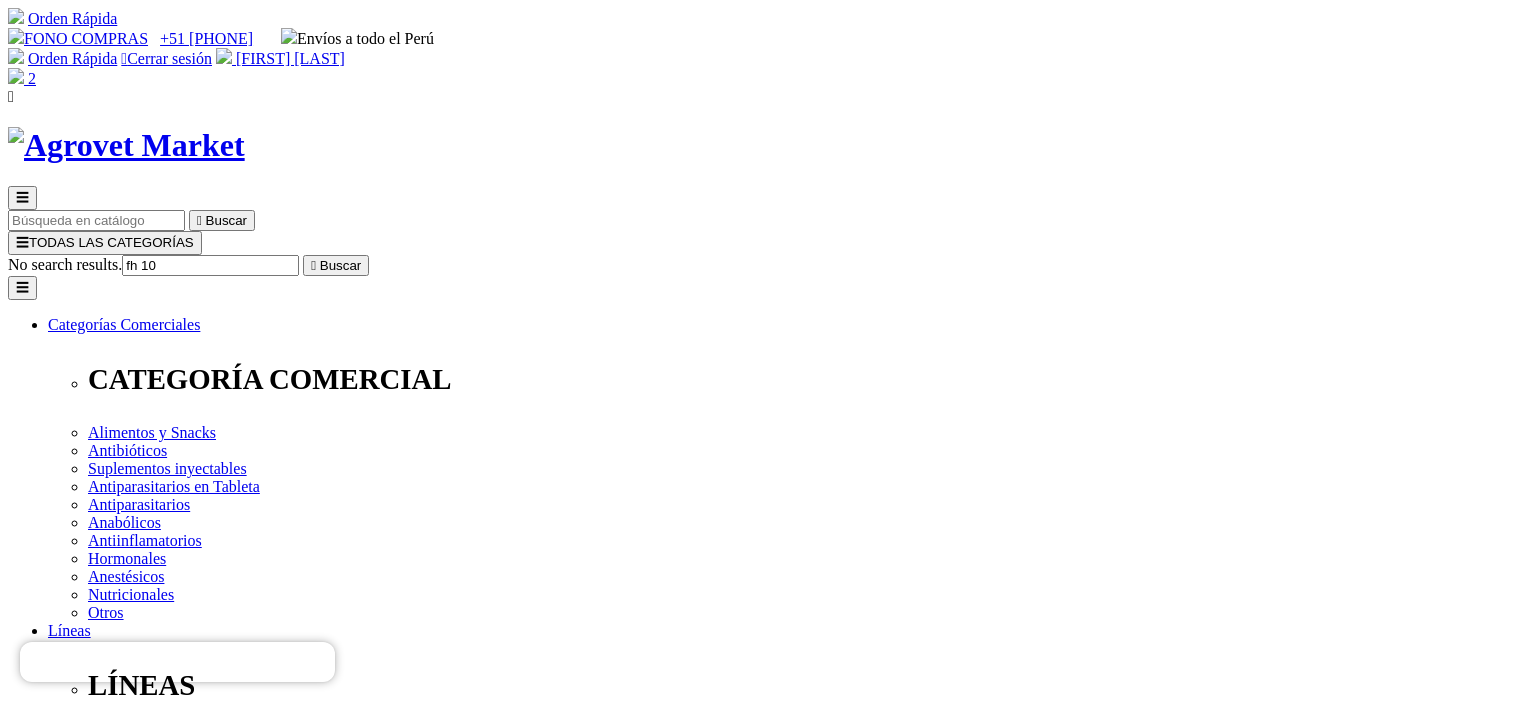 type on "fh 10" 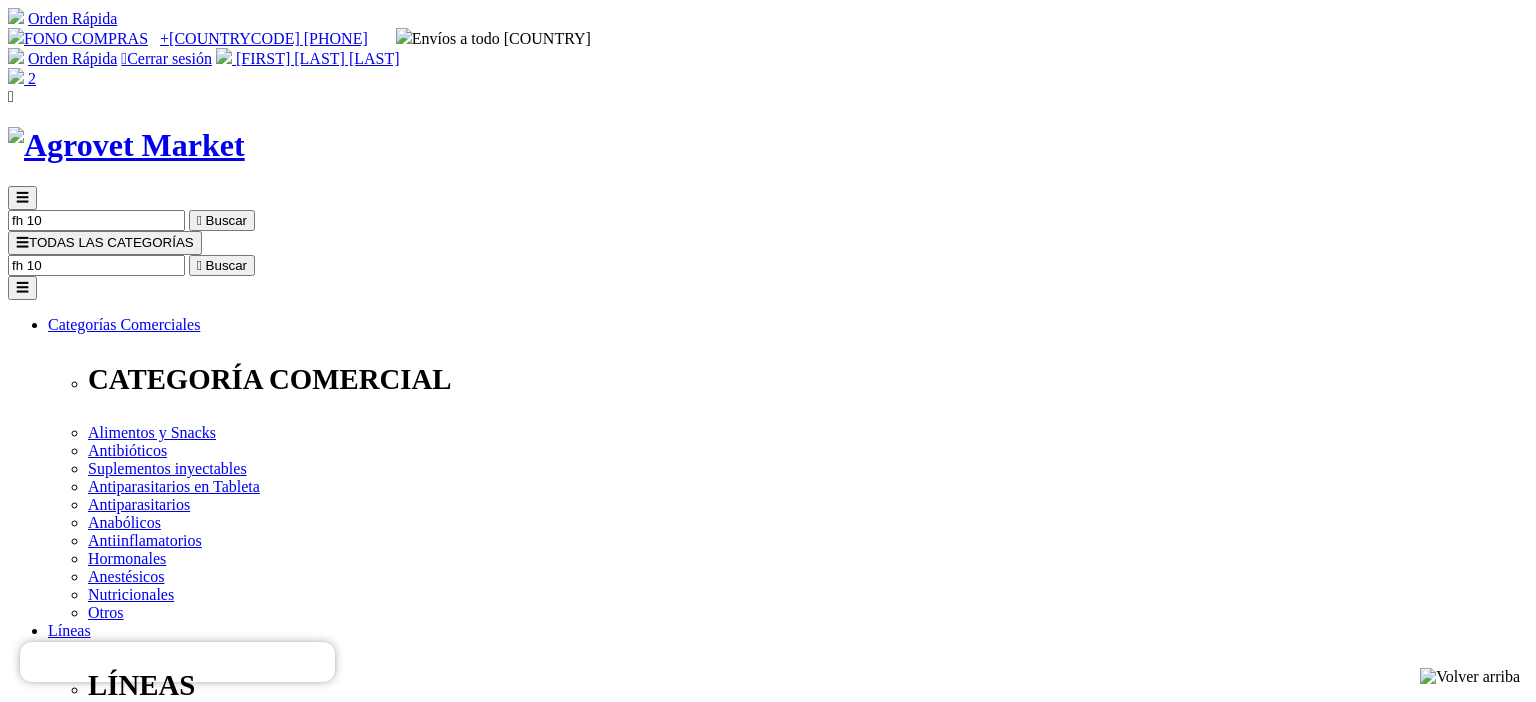 scroll, scrollTop: 0, scrollLeft: 0, axis: both 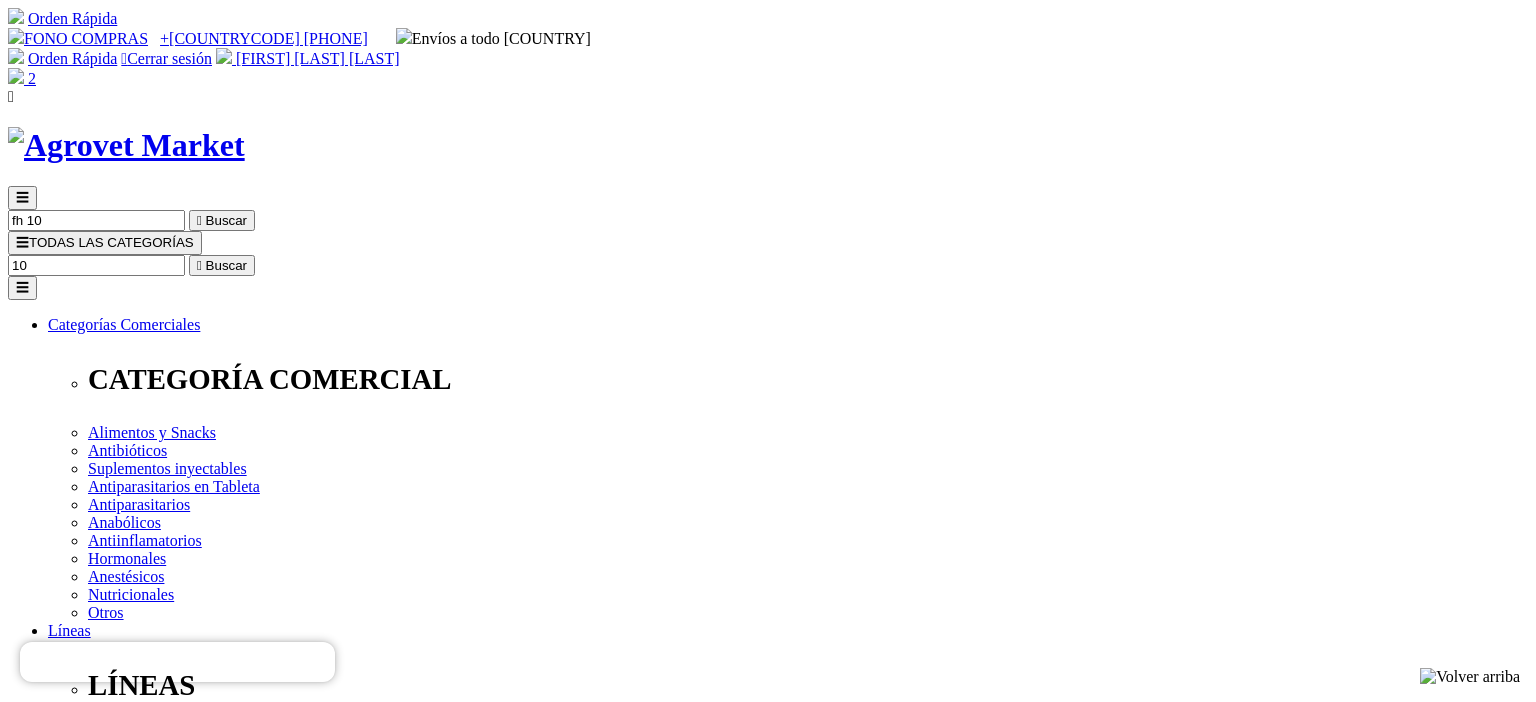 type on "0" 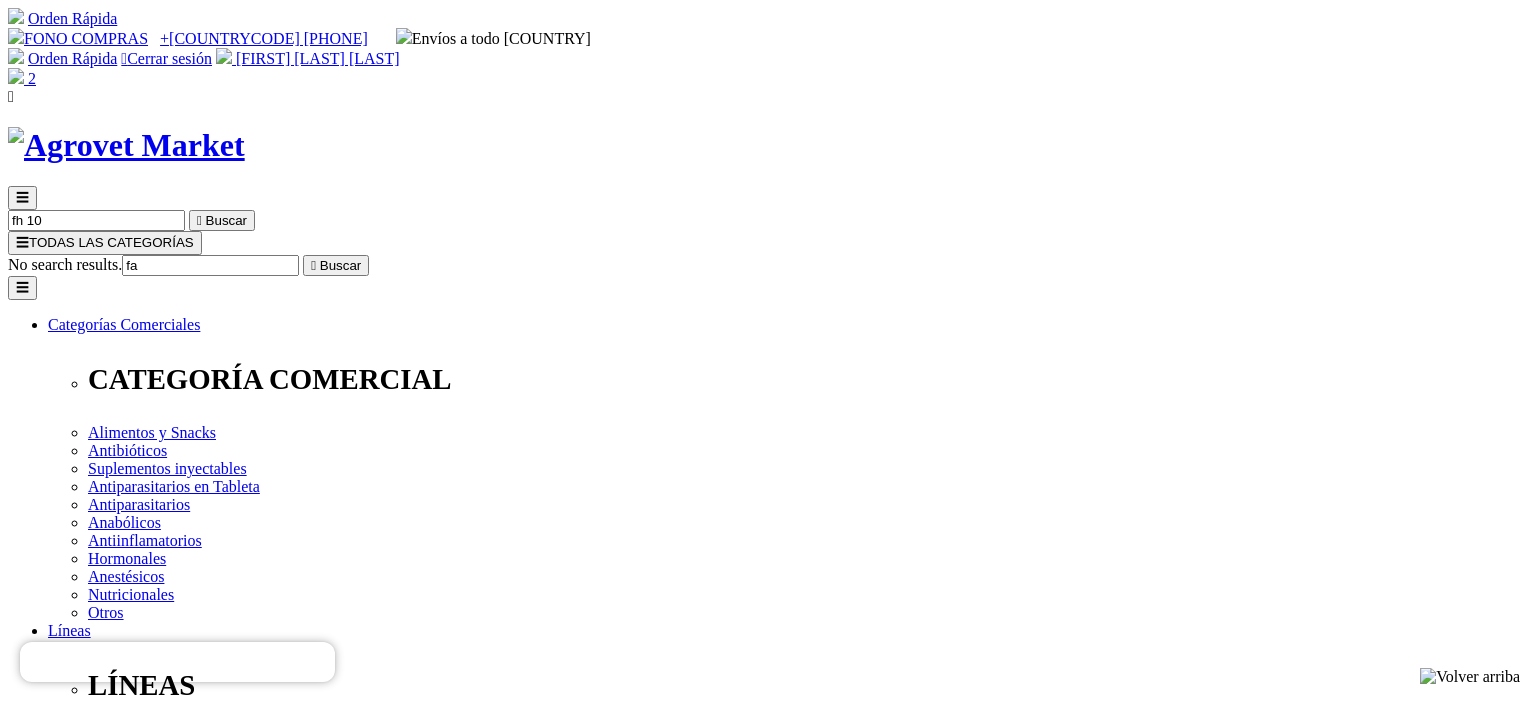type on "fac" 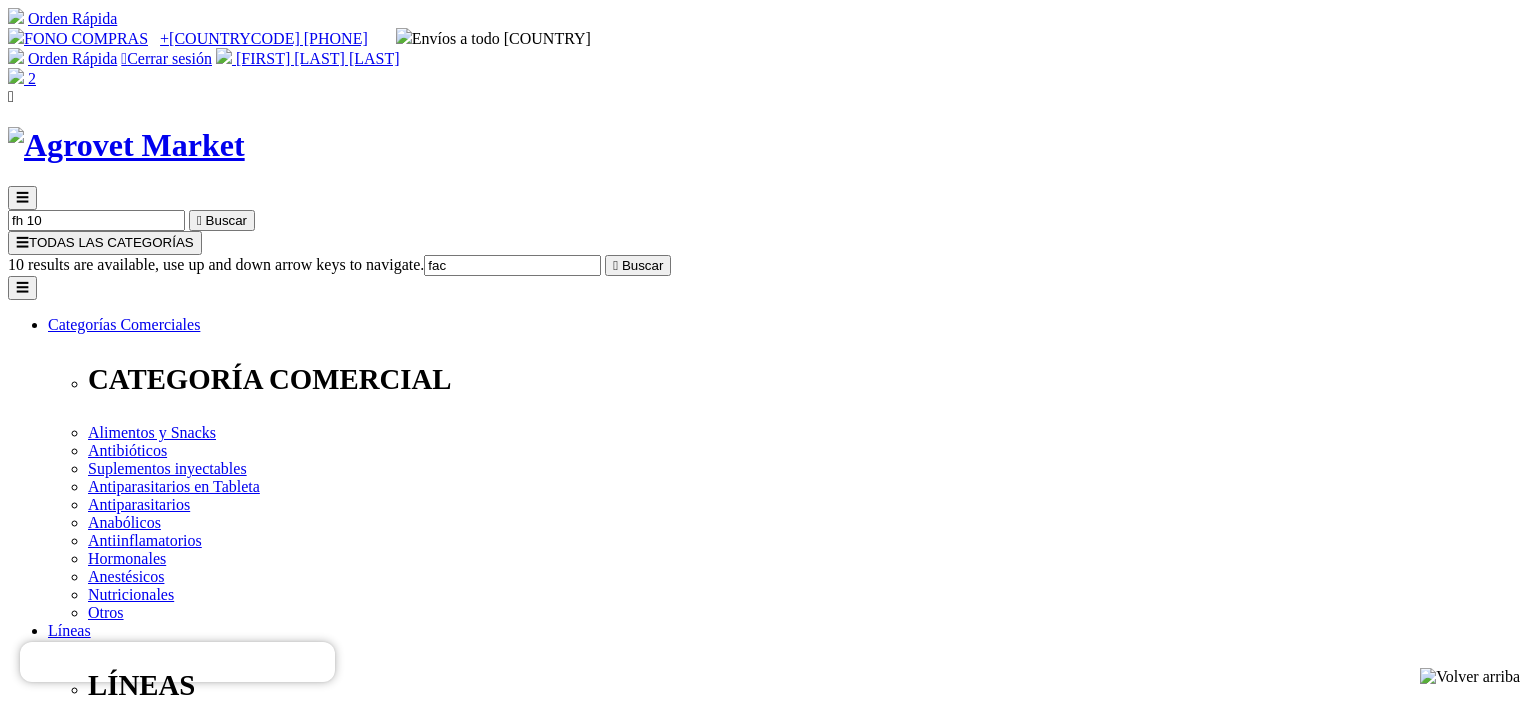 click on ">  FH-10 Factor Hepático 10" at bounding box center (136, 4676) 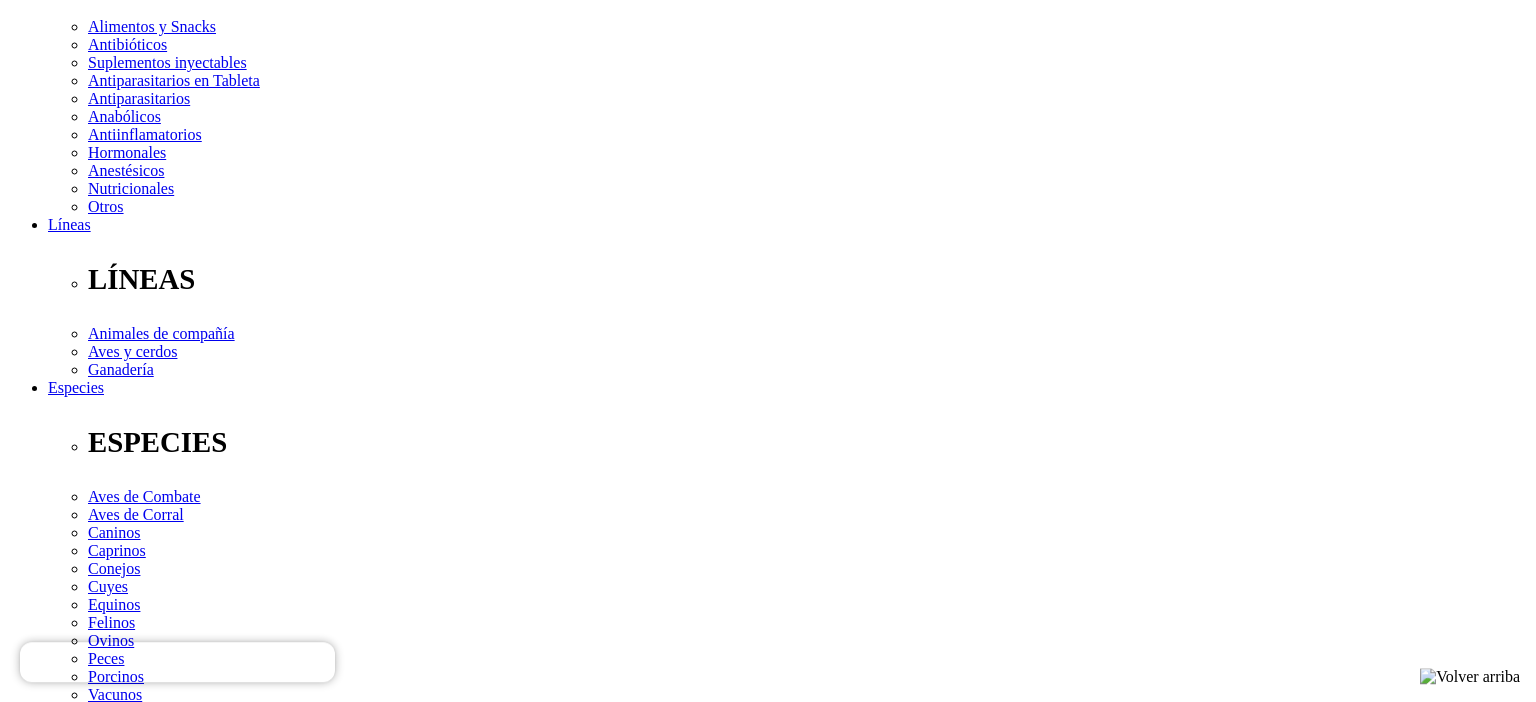 scroll, scrollTop: 316, scrollLeft: 0, axis: vertical 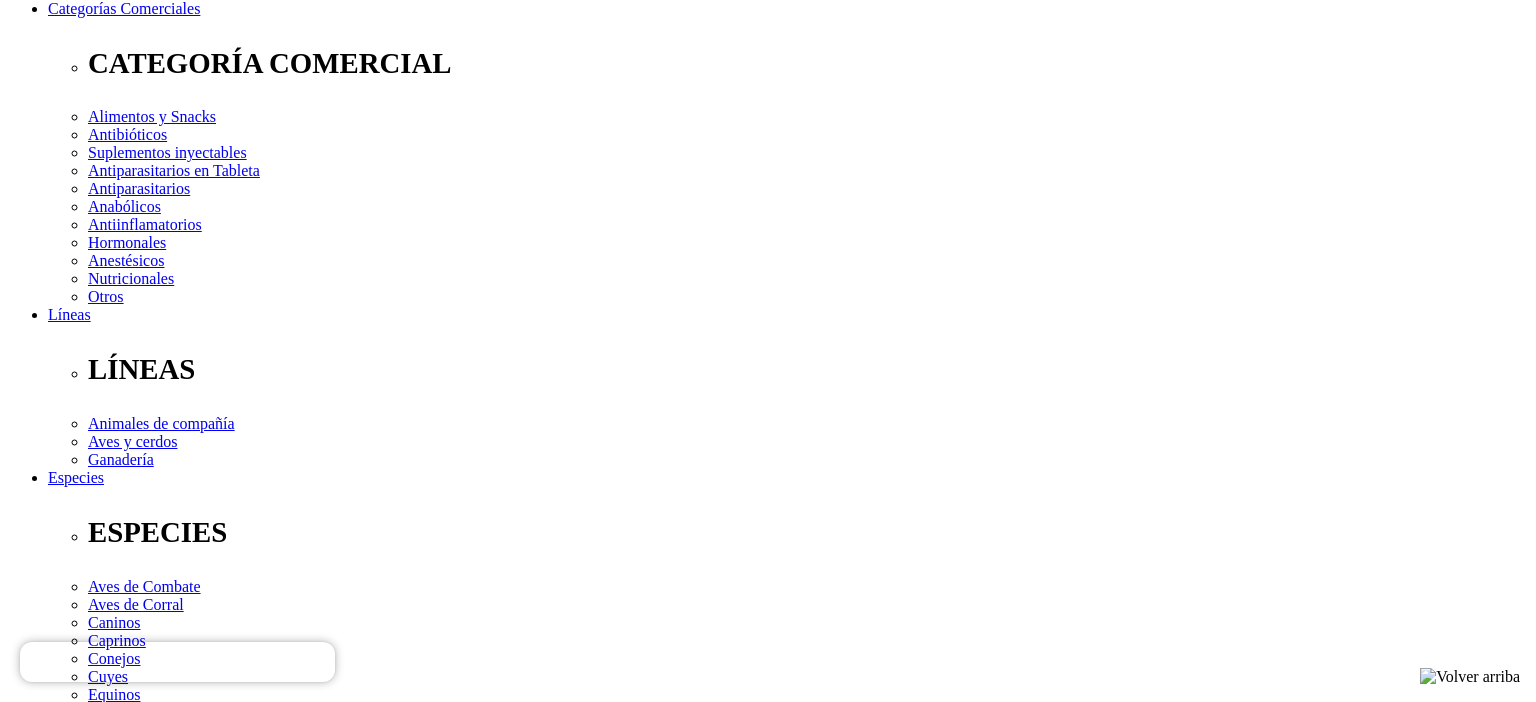 click on "Elige la presentación comercial que deseas
Frasco x 100 mL
Frasco x 30 mL" at bounding box center (148, 3152) 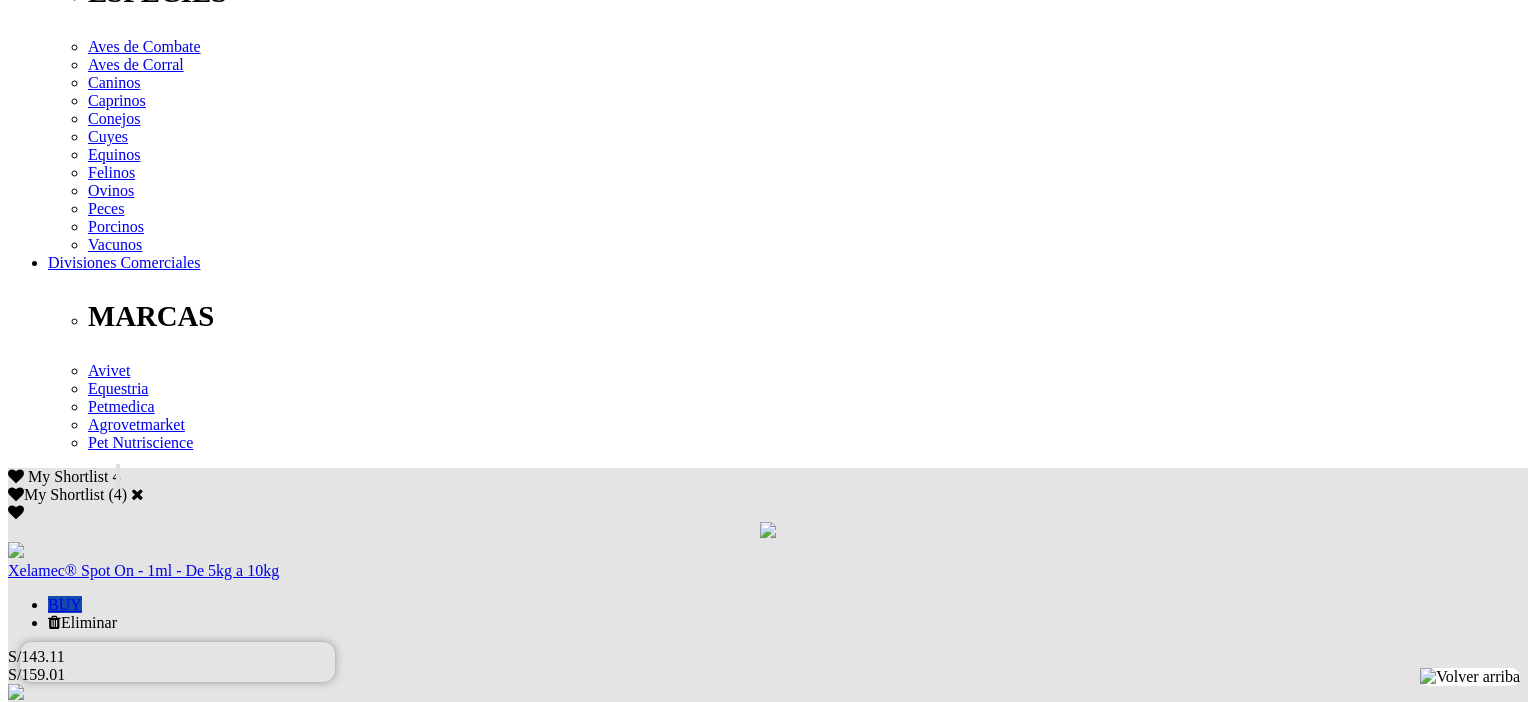 scroll, scrollTop: 328, scrollLeft: 0, axis: vertical 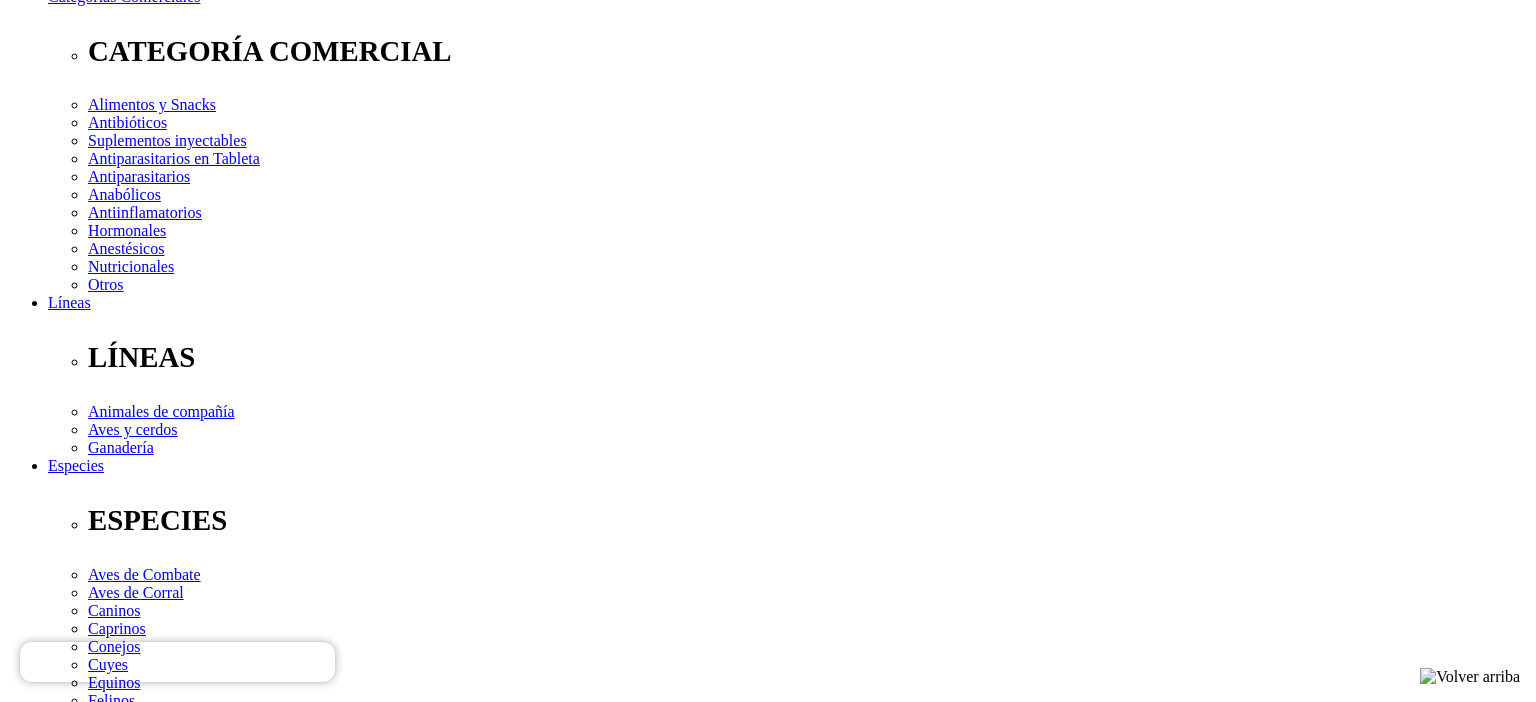 click on "Inicio
Todos los productos
Categoria Comercial
FH-10 Factor Hepático 10

-10% DSCTO" at bounding box center [768, 4210] 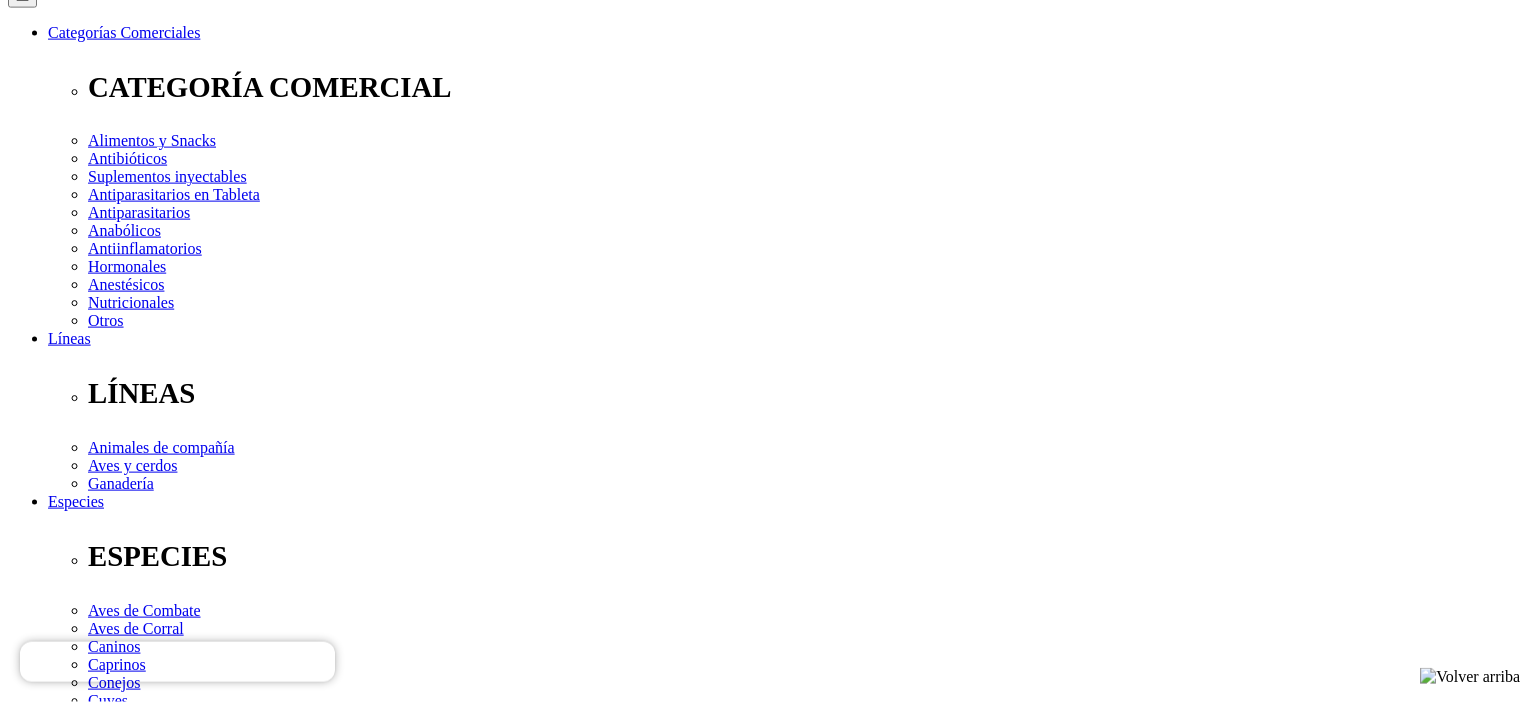 scroll, scrollTop: 316, scrollLeft: 0, axis: vertical 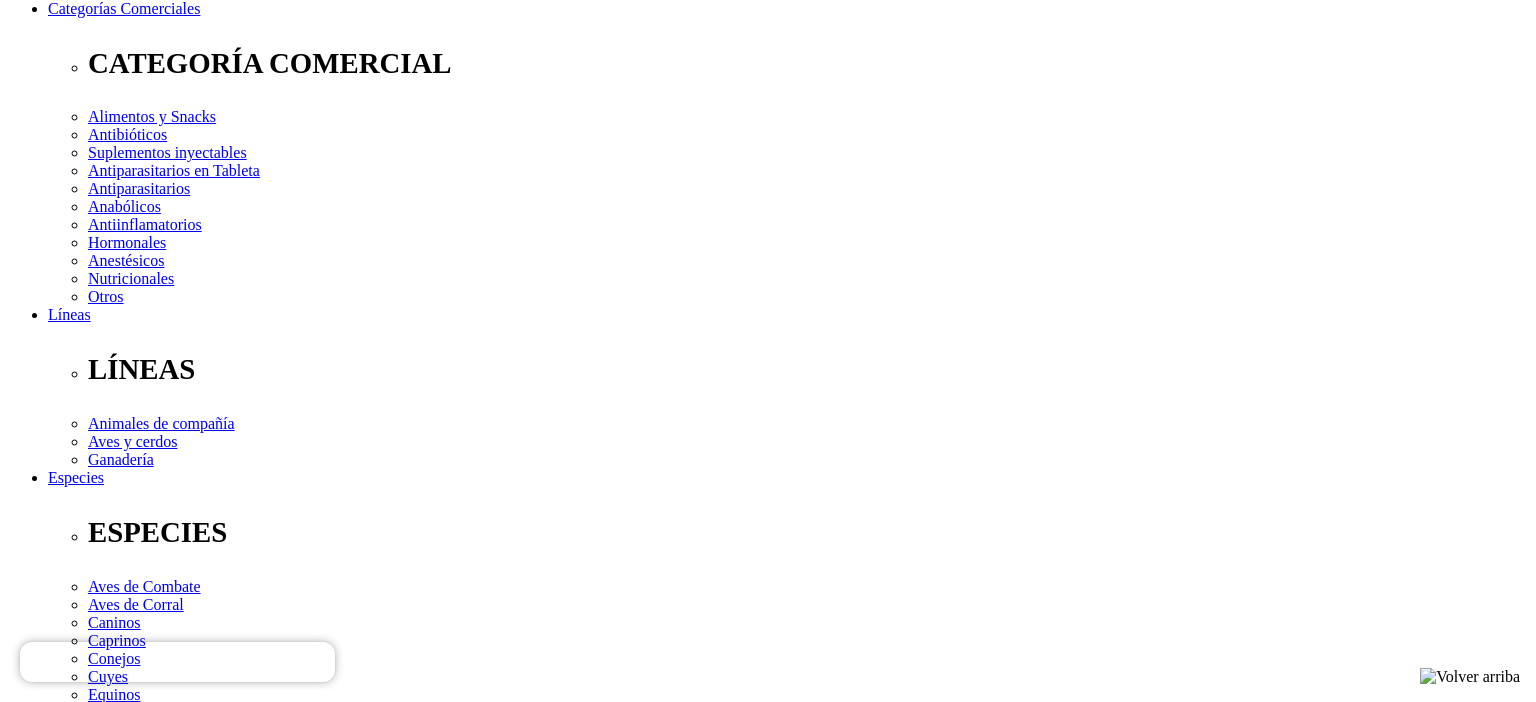 click at bounding box center [16, 3209] 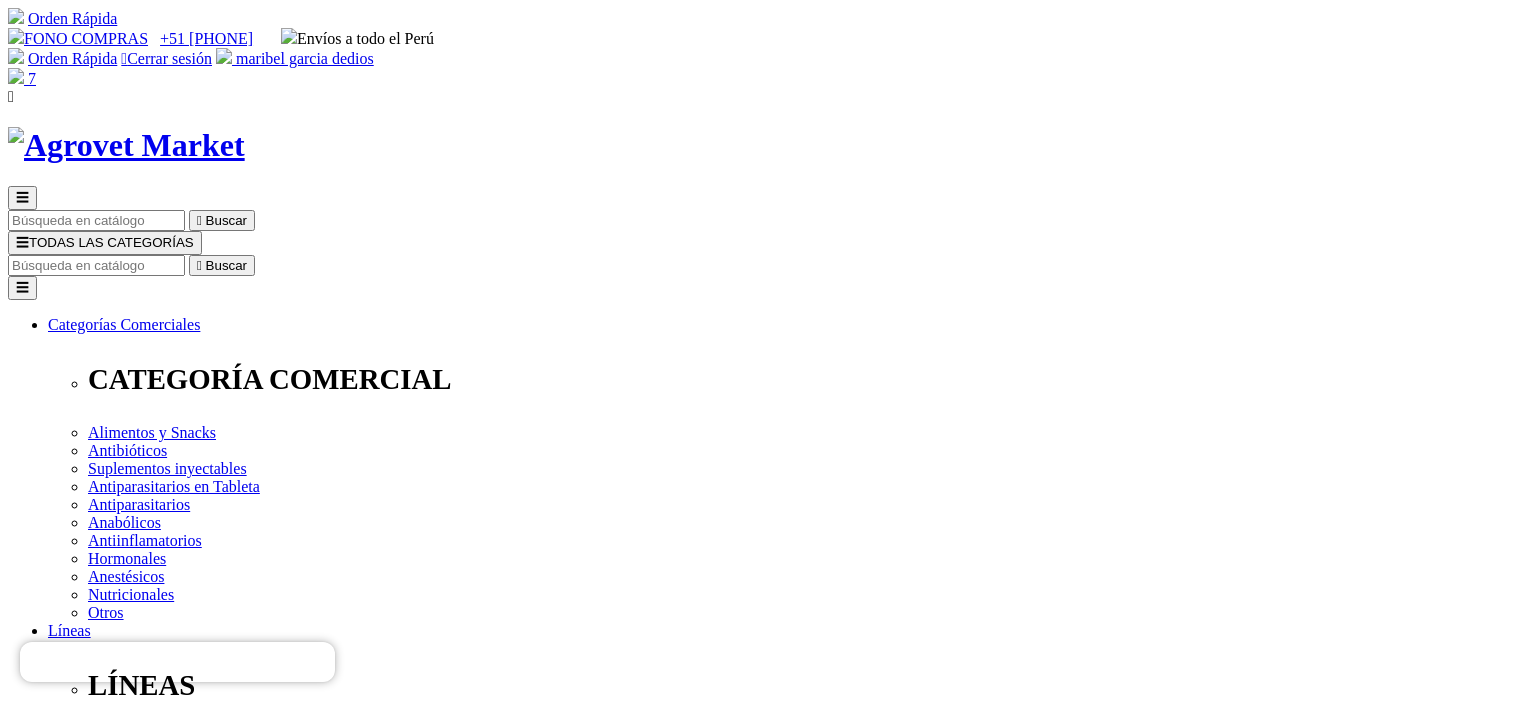select on "54" 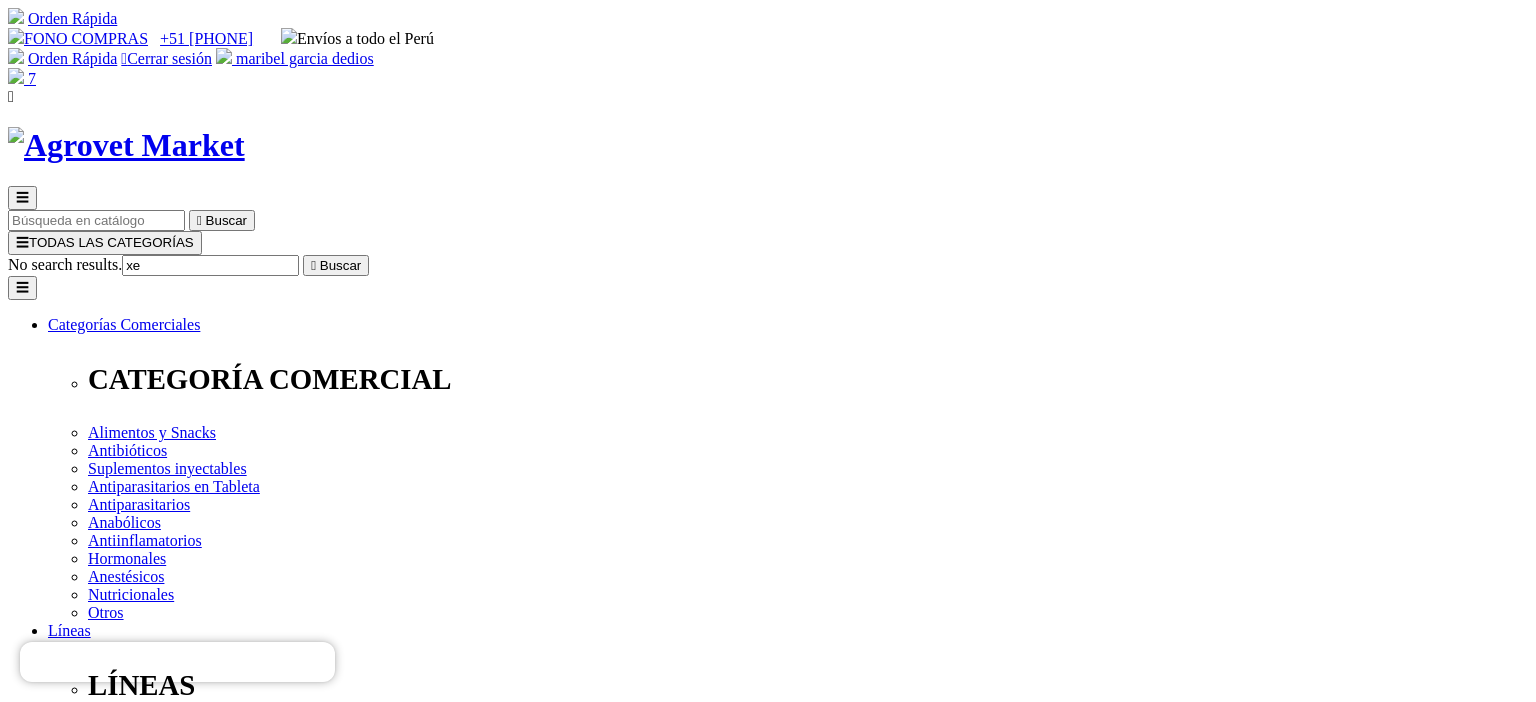 type on "xel" 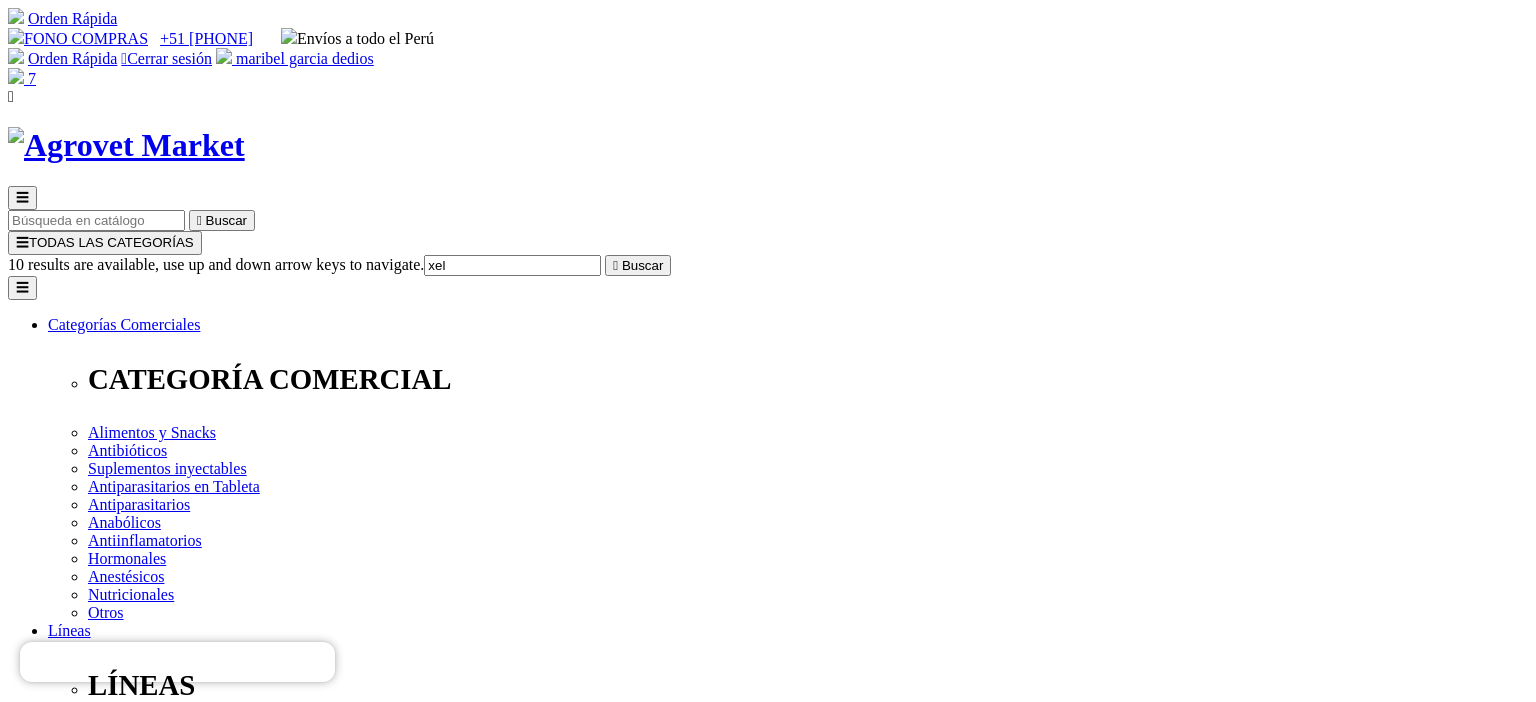 click on "Xelamec® Spot On - 4ml - De 20kg a 40kg" at bounding box center [196, 8250] 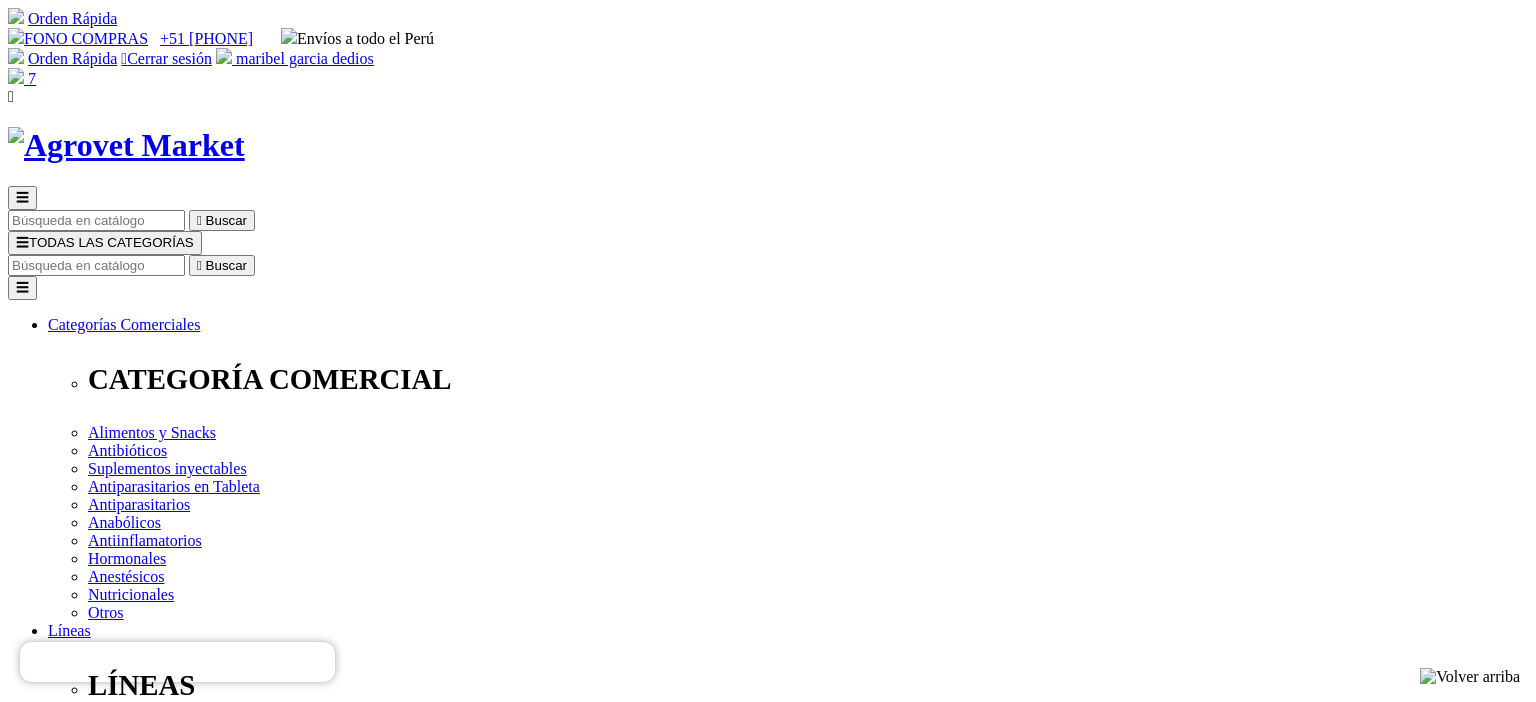 scroll, scrollTop: 422, scrollLeft: 0, axis: vertical 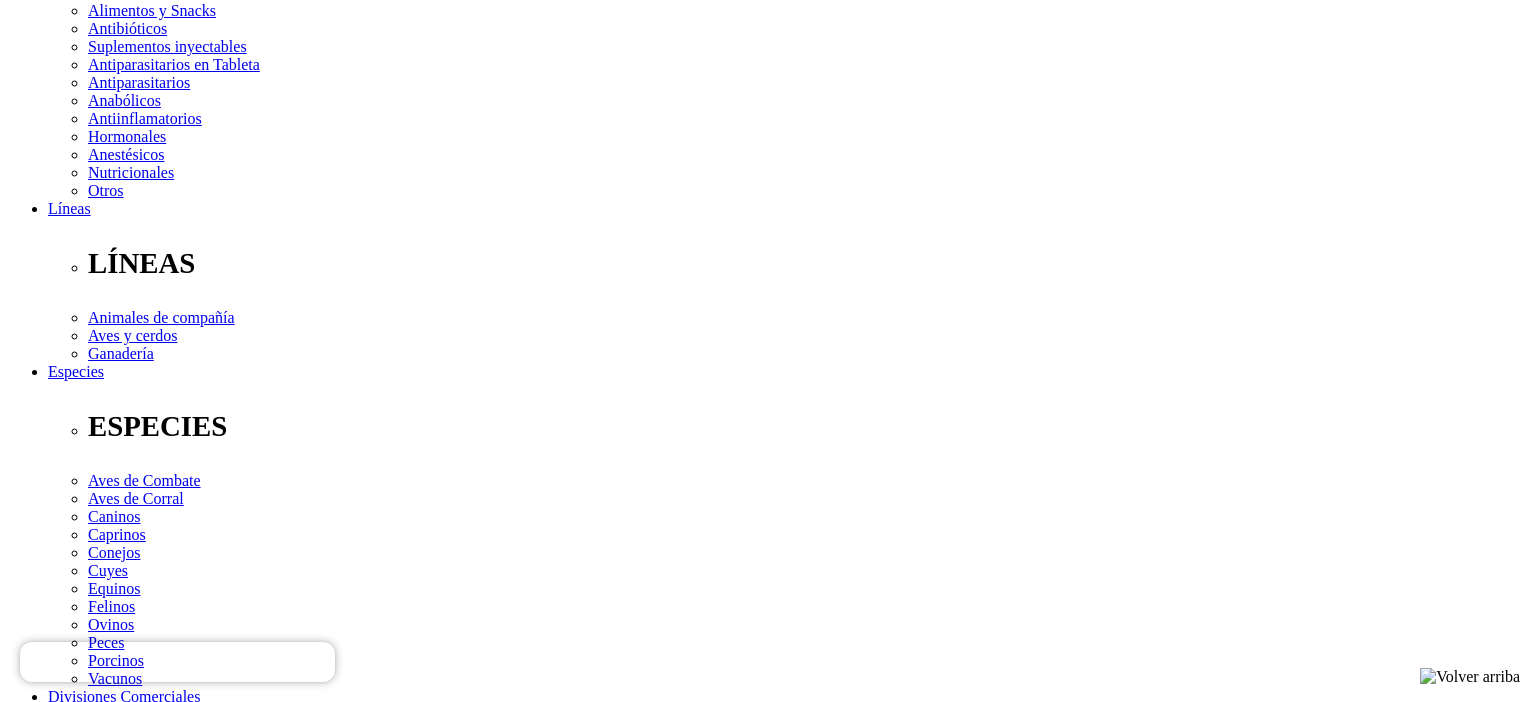 click on "Elige la presentación comercial que deseas
Caja 5 Unidades Pipeta x 4mL" at bounding box center (148, 3163) 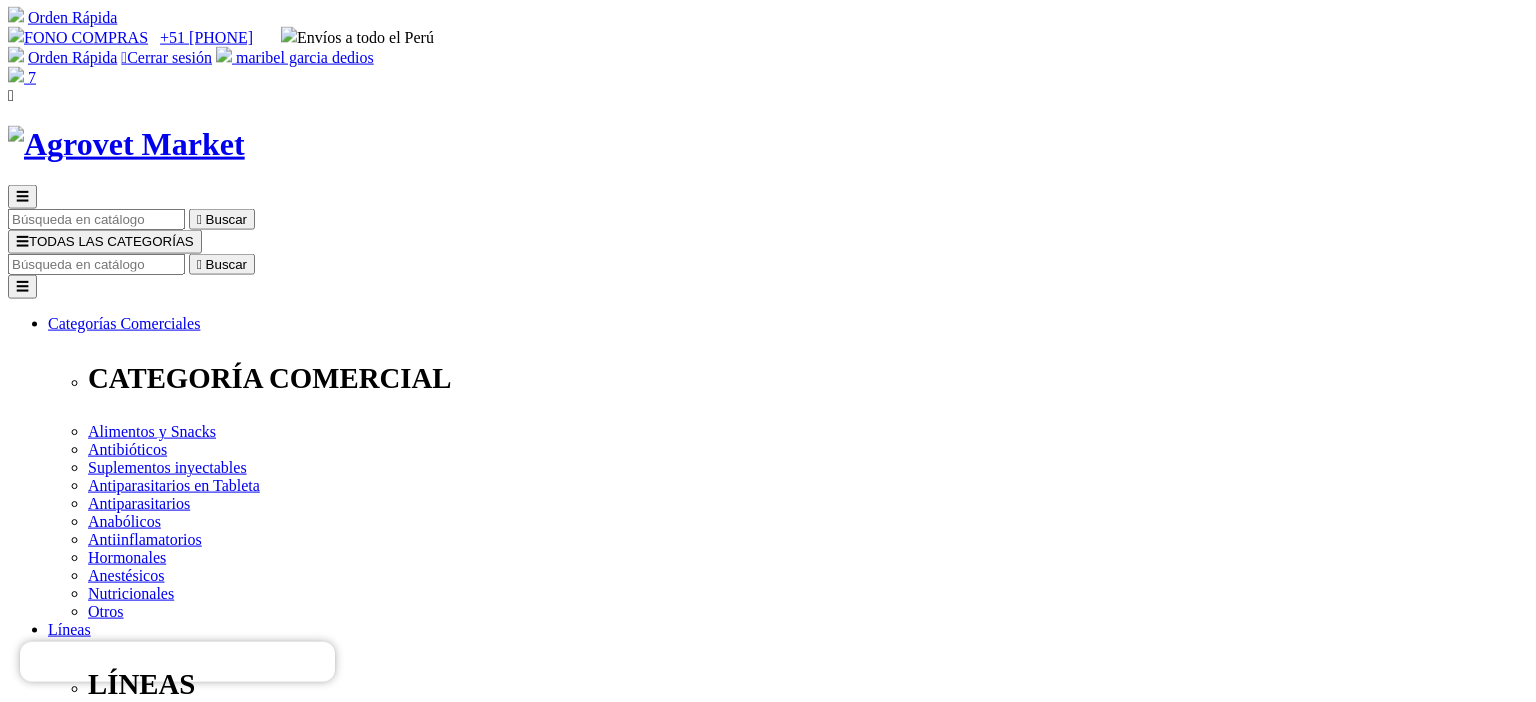 scroll, scrollTop: 0, scrollLeft: 0, axis: both 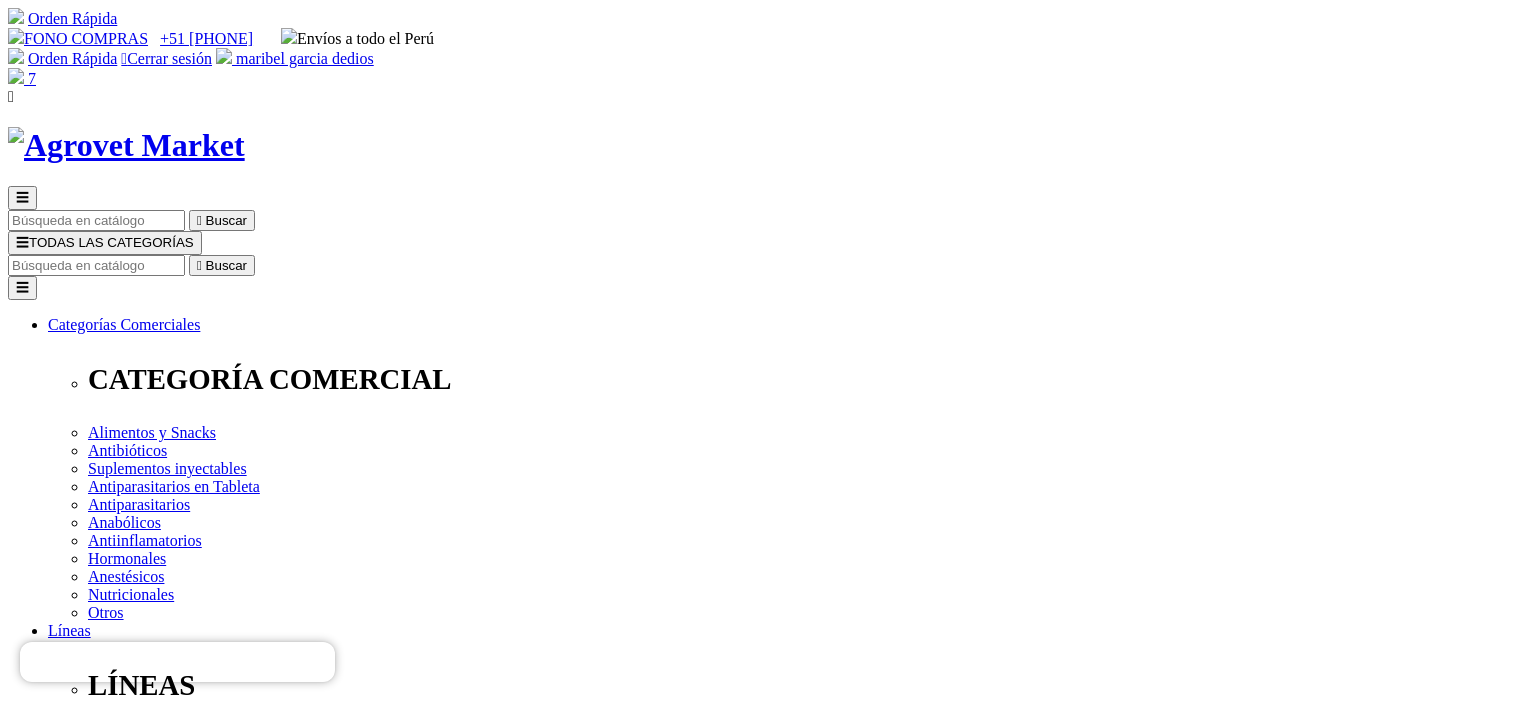 select on "131" 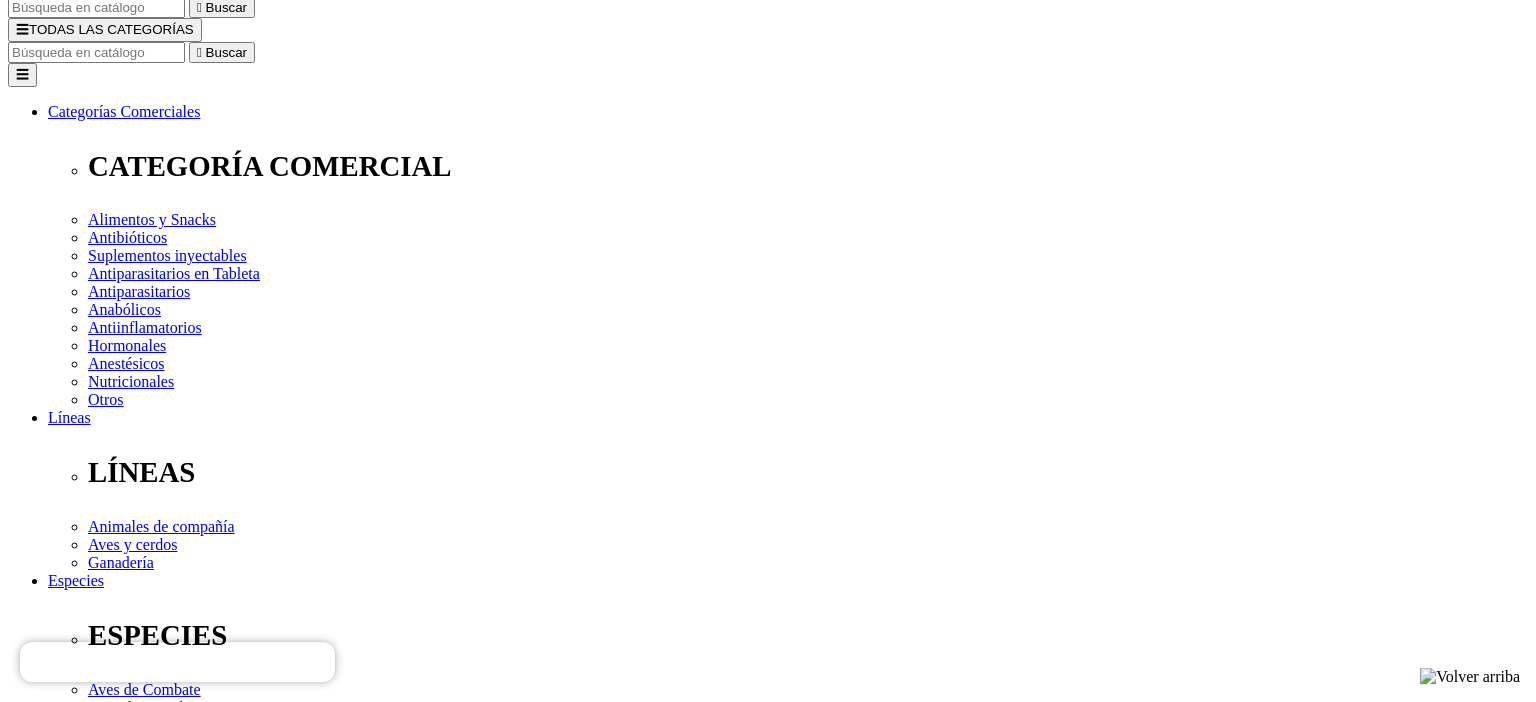 scroll, scrollTop: 105, scrollLeft: 0, axis: vertical 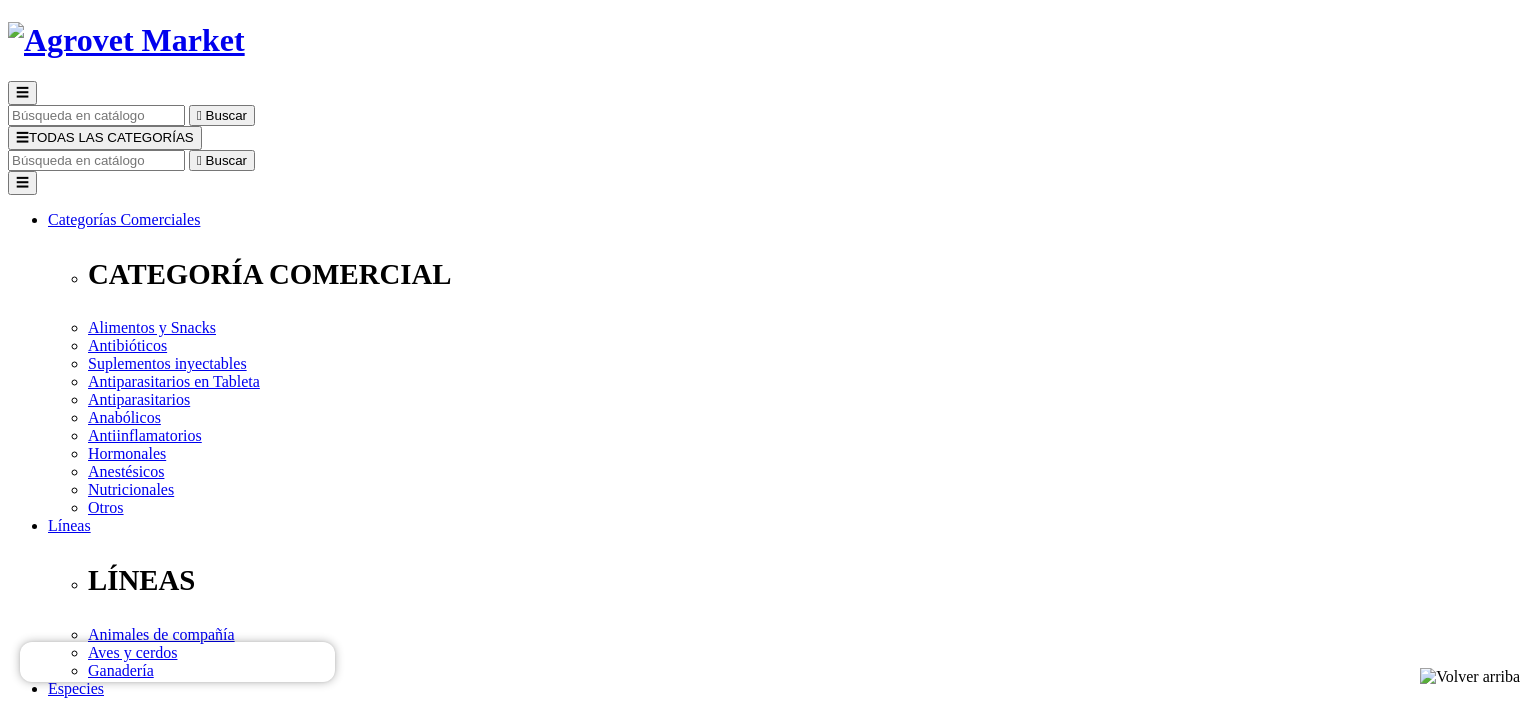 click on "
Añadir al carrito" at bounding box center [65, 3551] 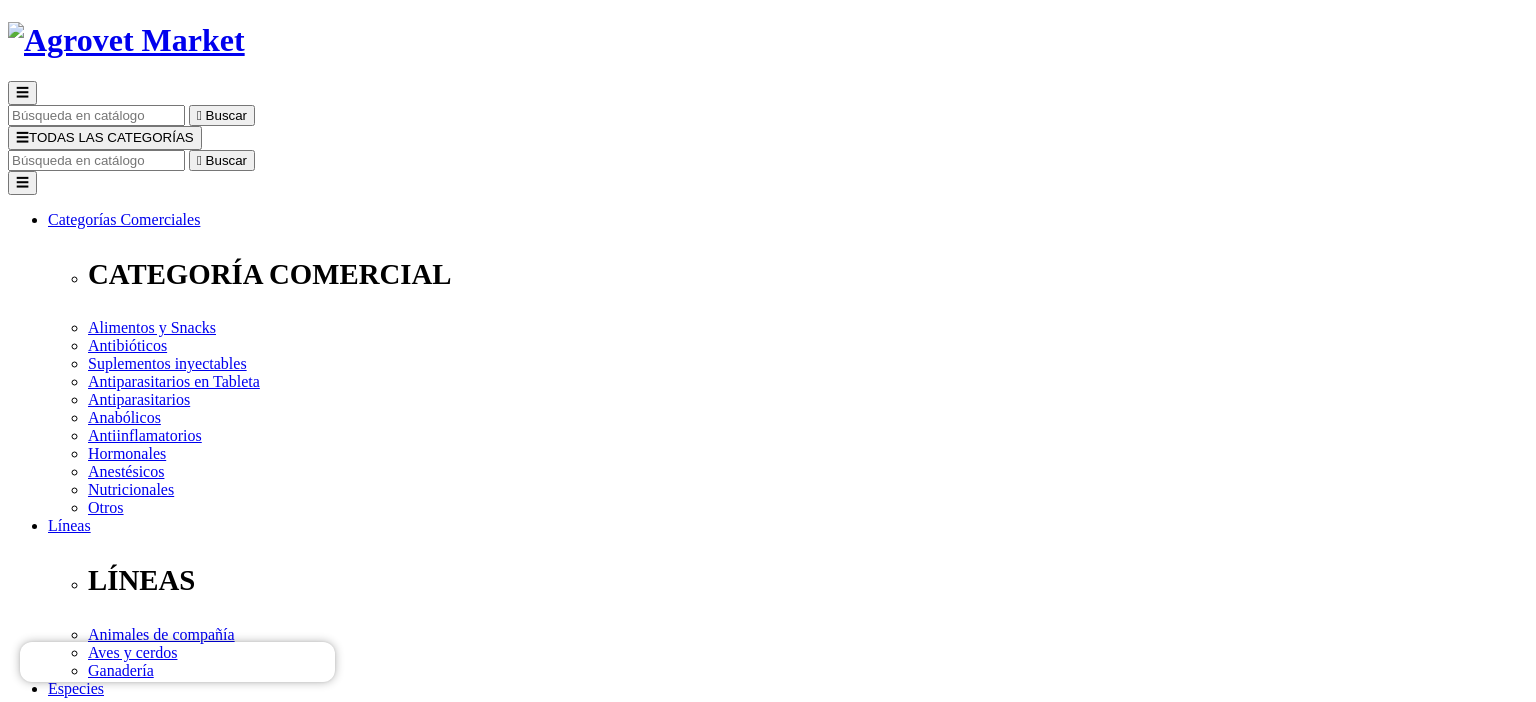 scroll, scrollTop: 0, scrollLeft: 0, axis: both 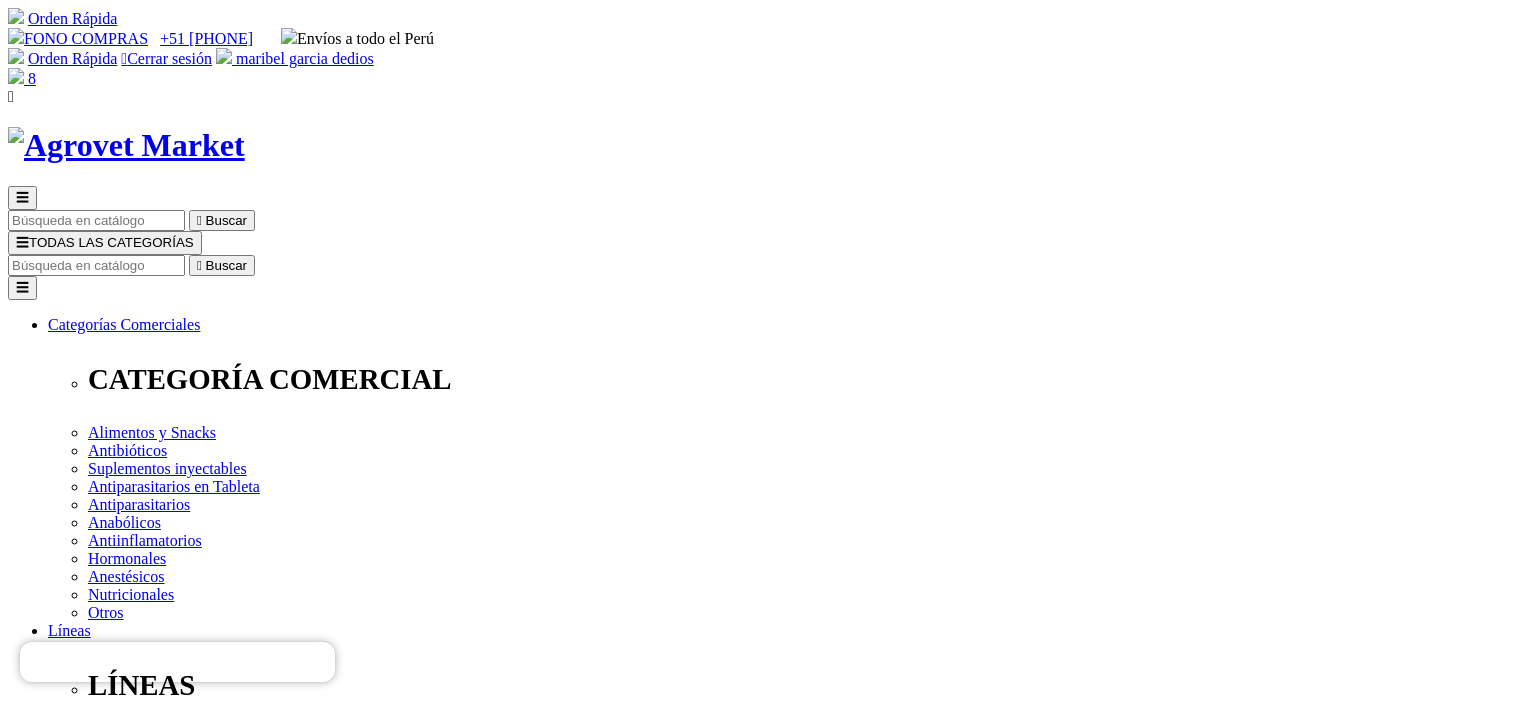 click on "close
 Producto añadido correctamente a su carrito de compra
Xelamec® Spot On - 4ml - De 20kg a 40kg
S/233.10
Tipo:  Venta al por menor
Presentacion:  Caja 5 Unidades Pipeta x 4mL
Cantidad:  1
Hay 8 artículos en su carrito.
Subtotal:   S/340.10
Envío:   Pendiente
TOTAL (INCLUYE IGV)   S/340.10
Continuar comprando
 Pagar" at bounding box center (768, 11133) 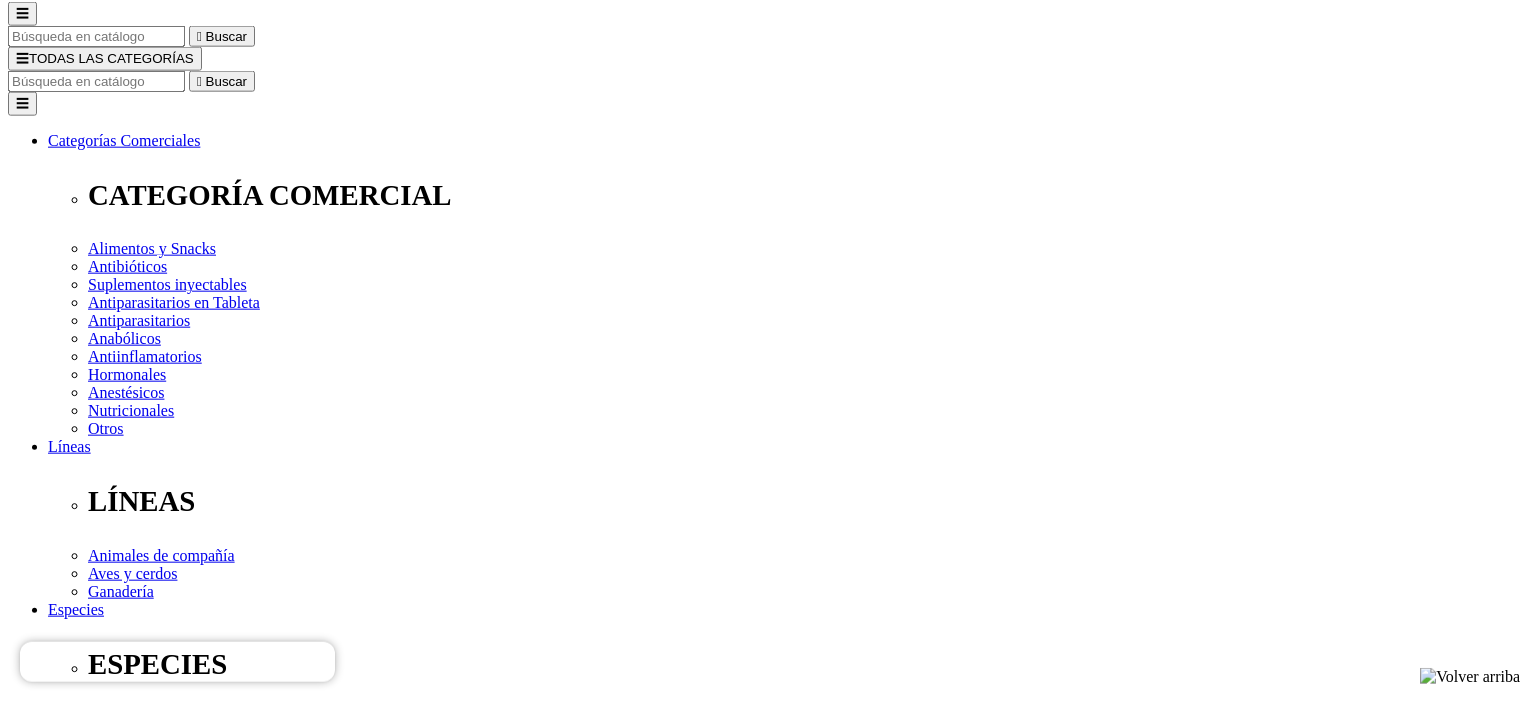 scroll, scrollTop: 211, scrollLeft: 0, axis: vertical 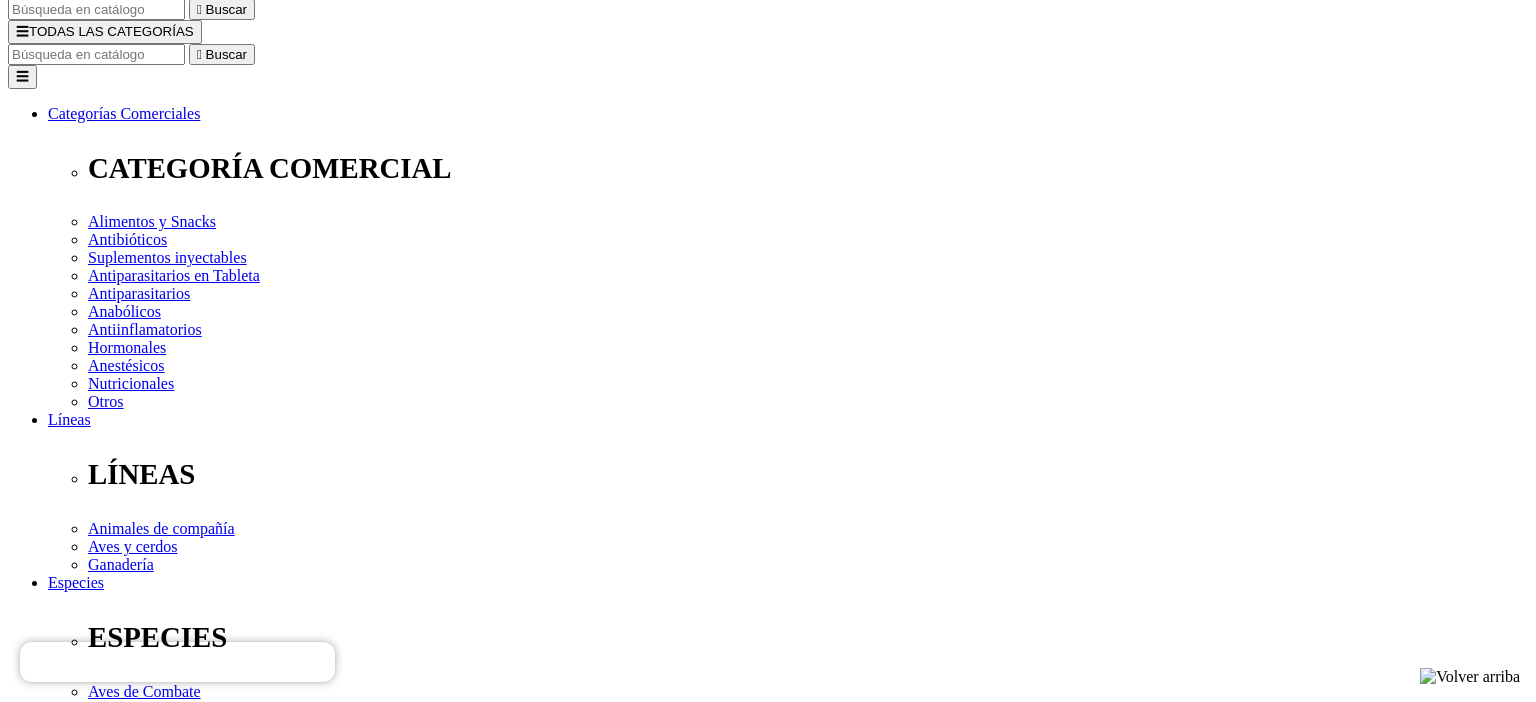 click at bounding box center (96, 3378) 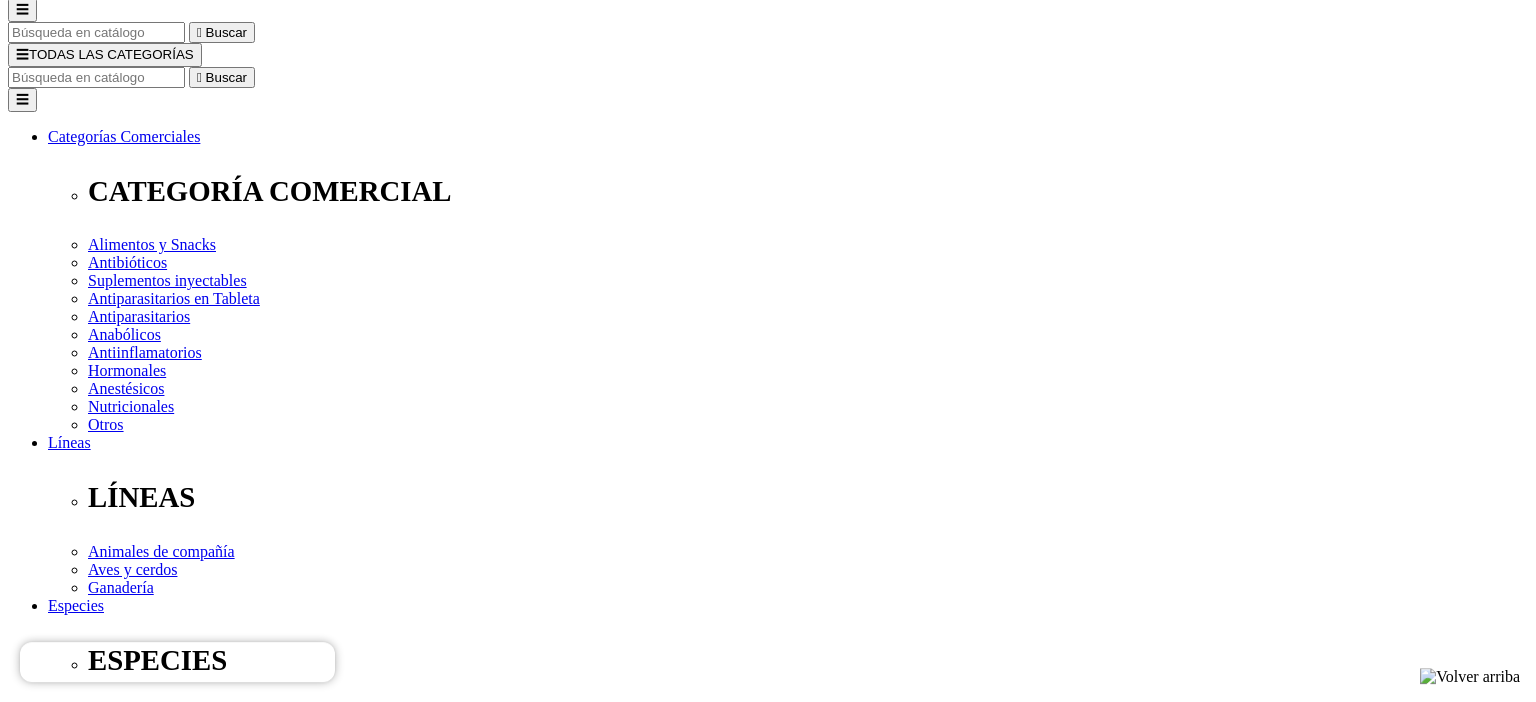 scroll, scrollTop: 0, scrollLeft: 0, axis: both 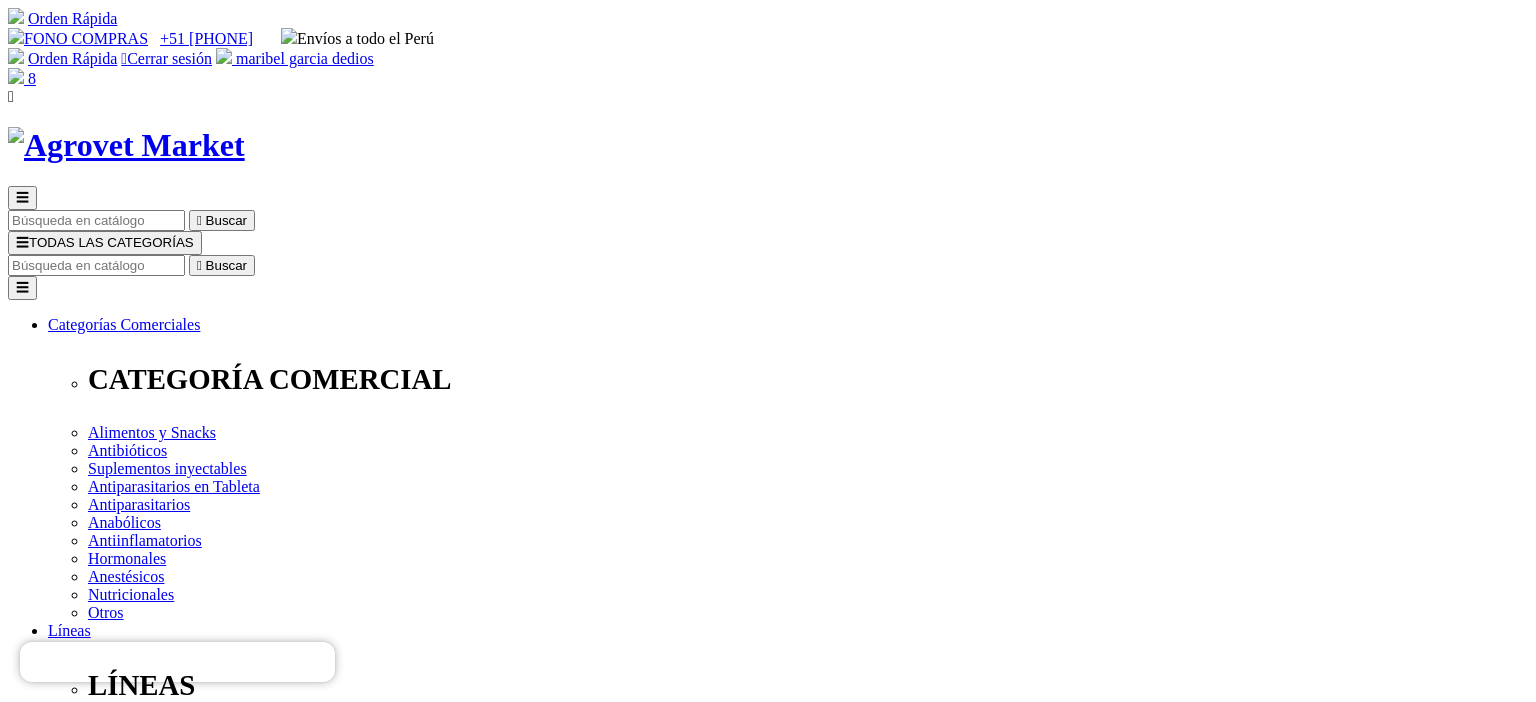 click on "COMPRA1" at bounding box center [96, 3589] 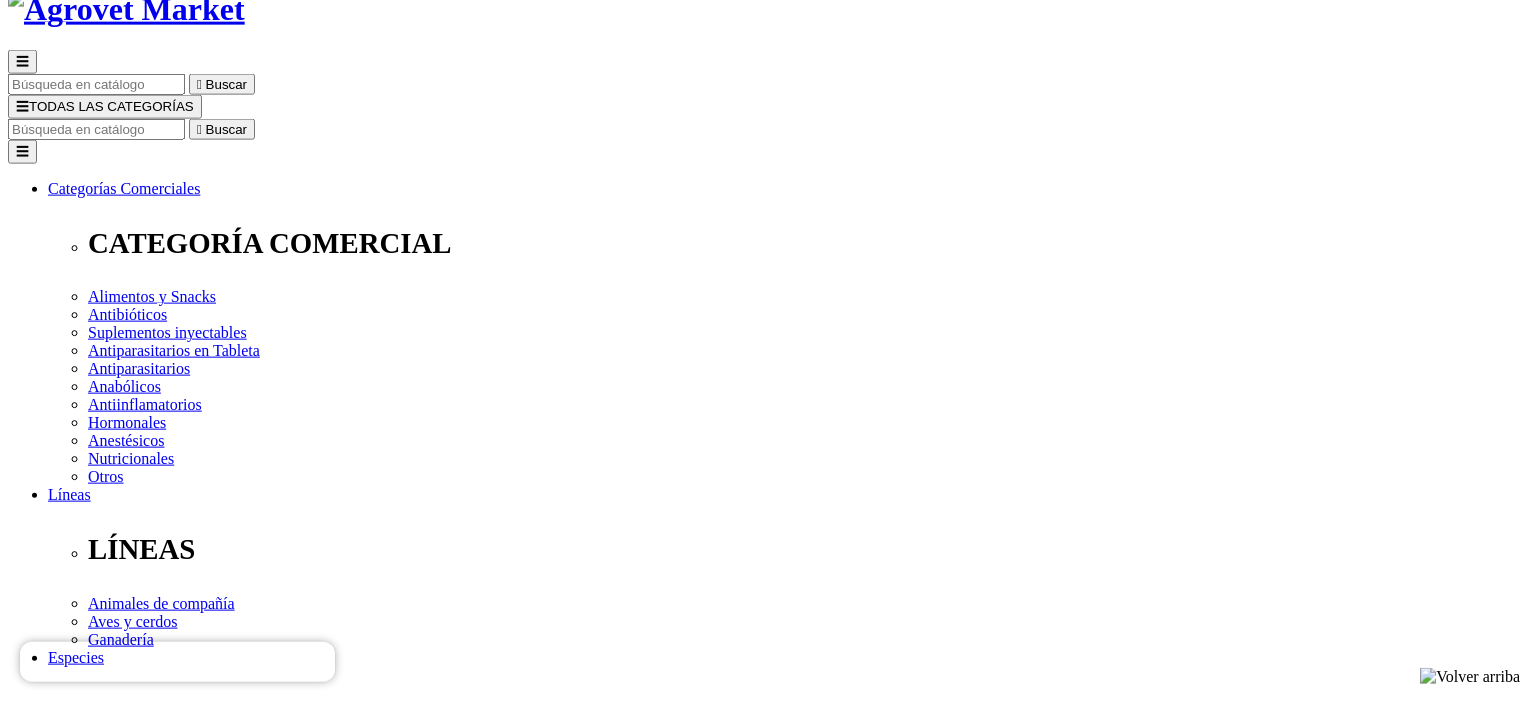 scroll, scrollTop: 105, scrollLeft: 0, axis: vertical 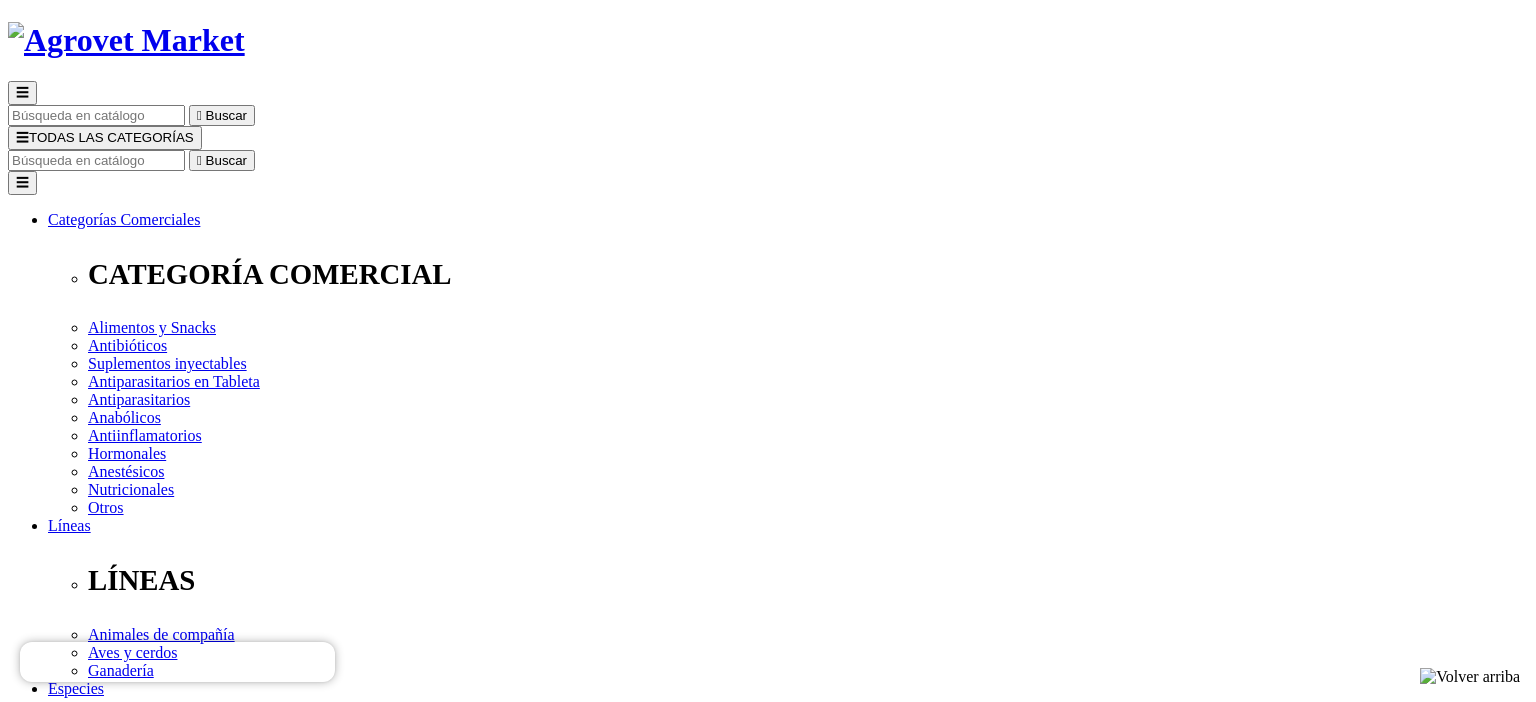 click on "CARRITO" at bounding box center (96, 3484) 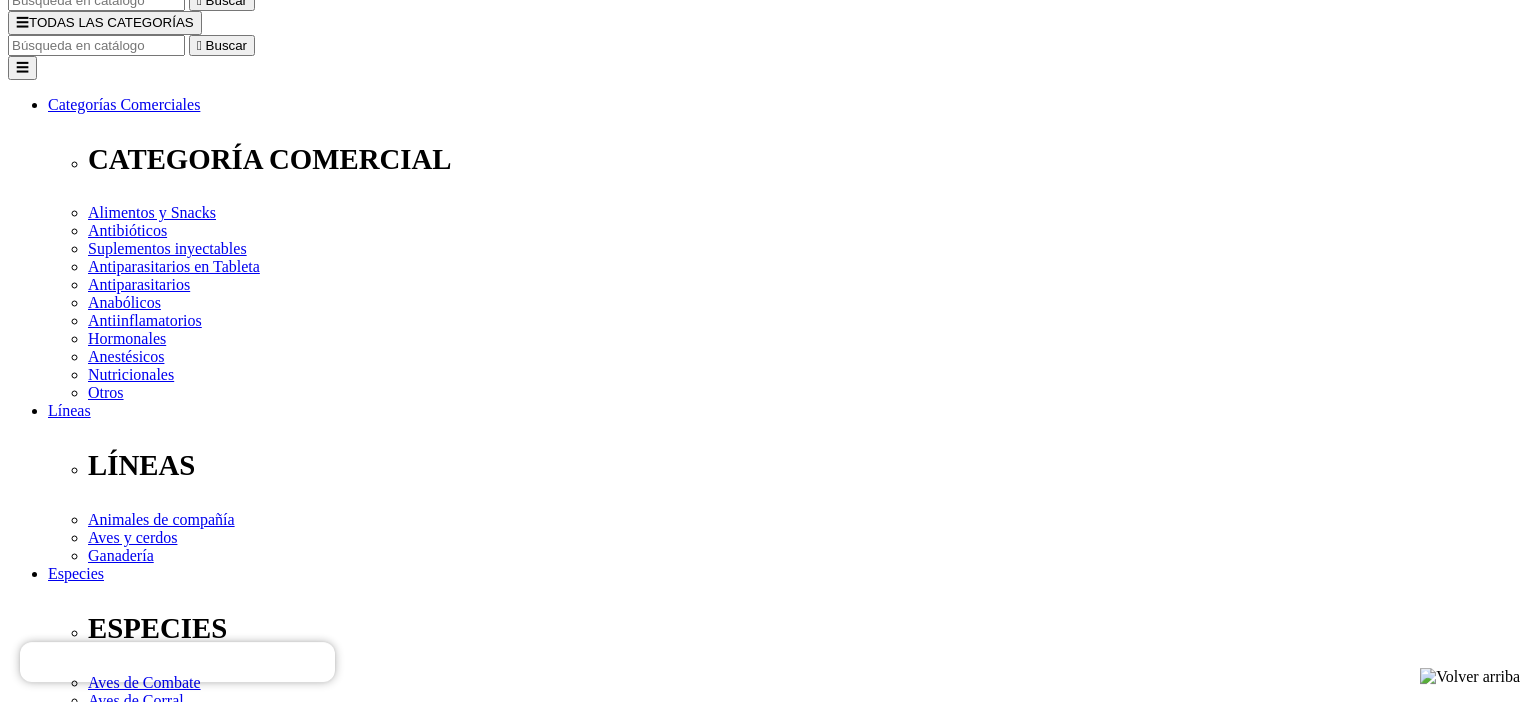 scroll, scrollTop: 211, scrollLeft: 0, axis: vertical 